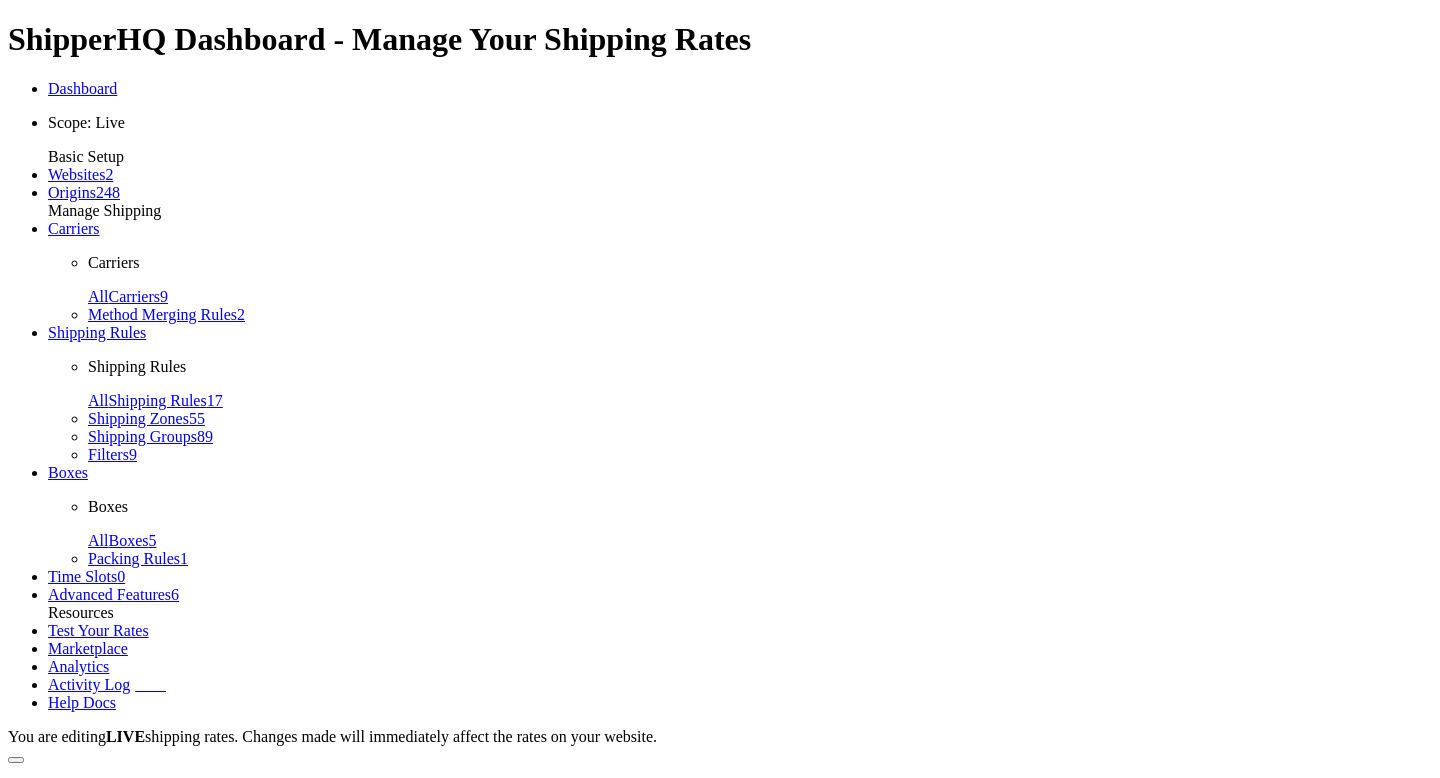 scroll, scrollTop: 0, scrollLeft: 0, axis: both 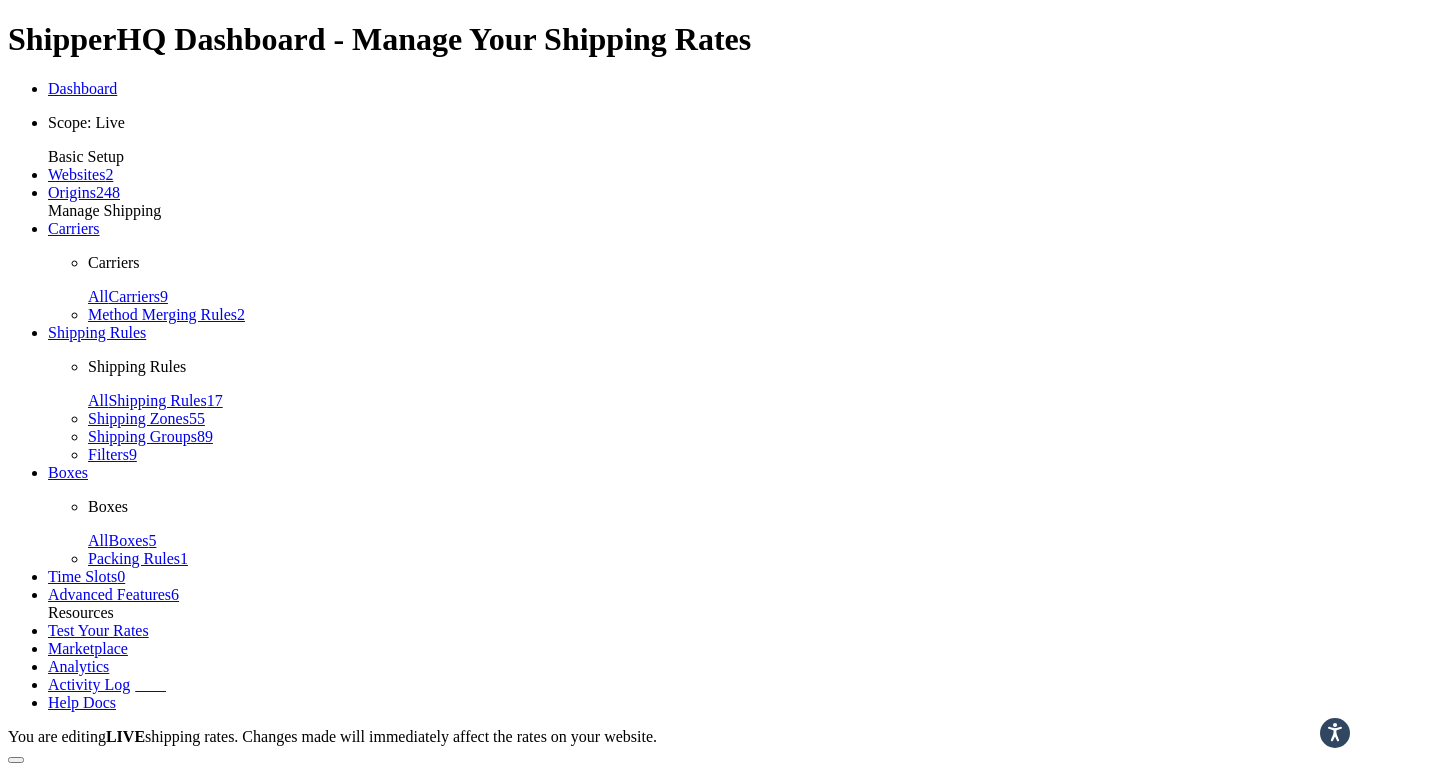 click on "Origins 248" at bounding box center (84, 192) 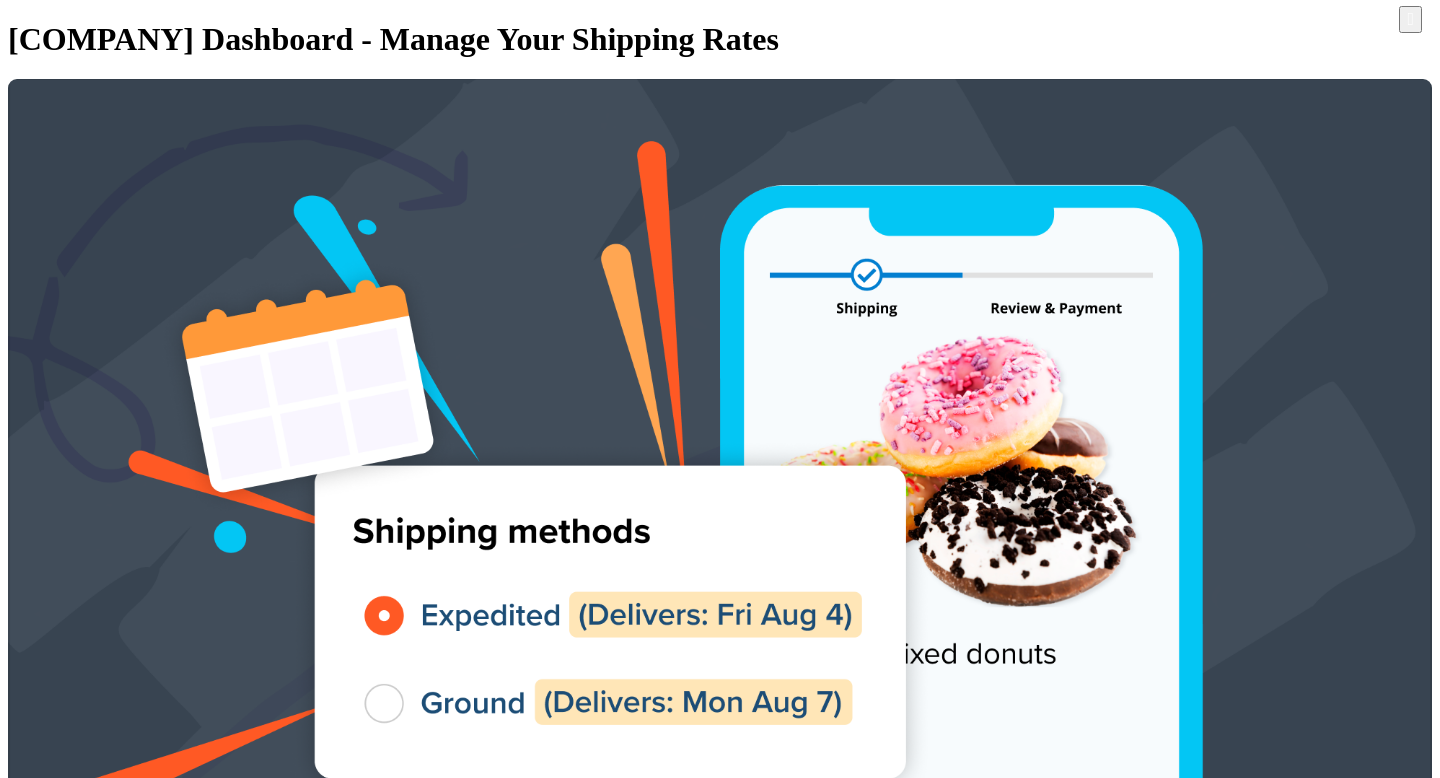 scroll, scrollTop: 0, scrollLeft: 0, axis: both 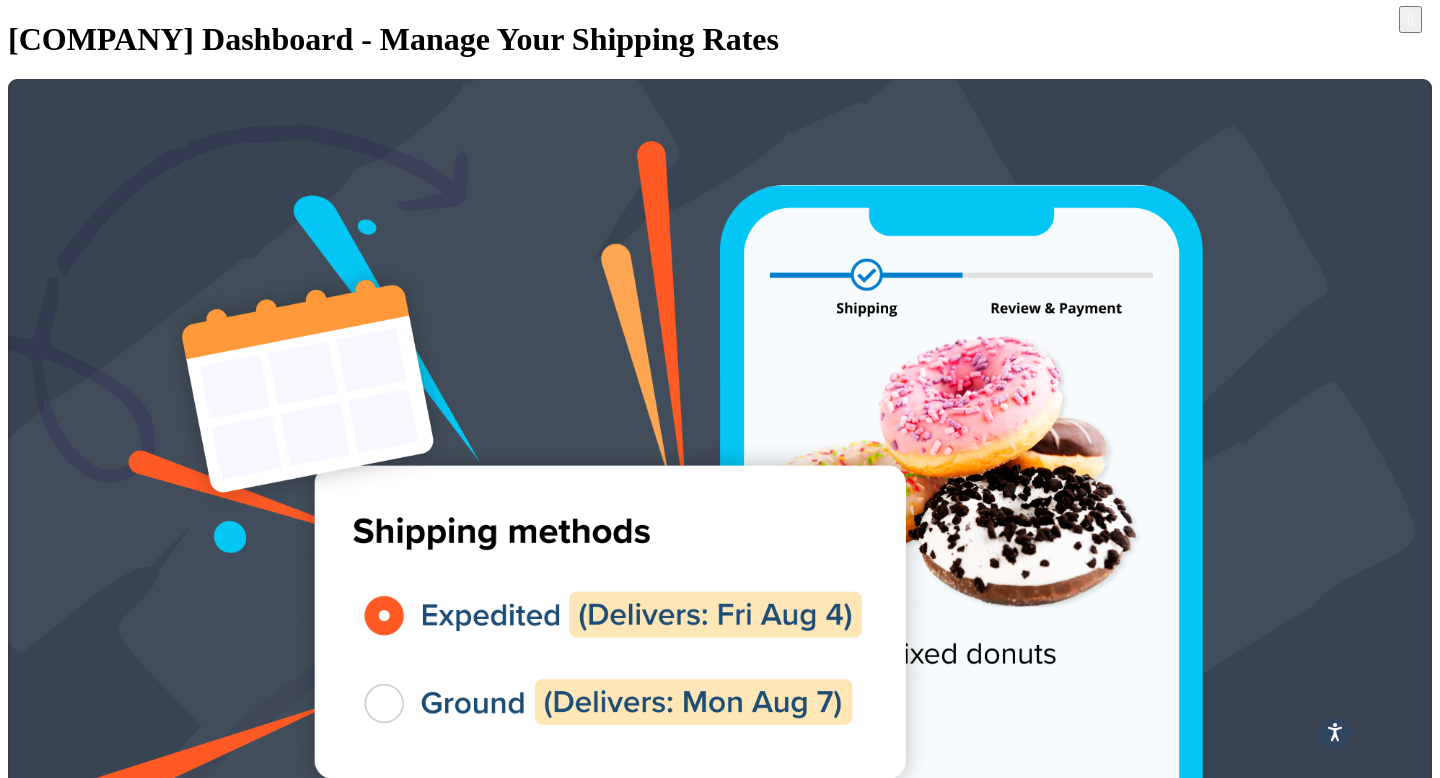 click on "HCL Rural King  (Default Origin) Rural King  (Default Origin)" at bounding box center (502, 3708) 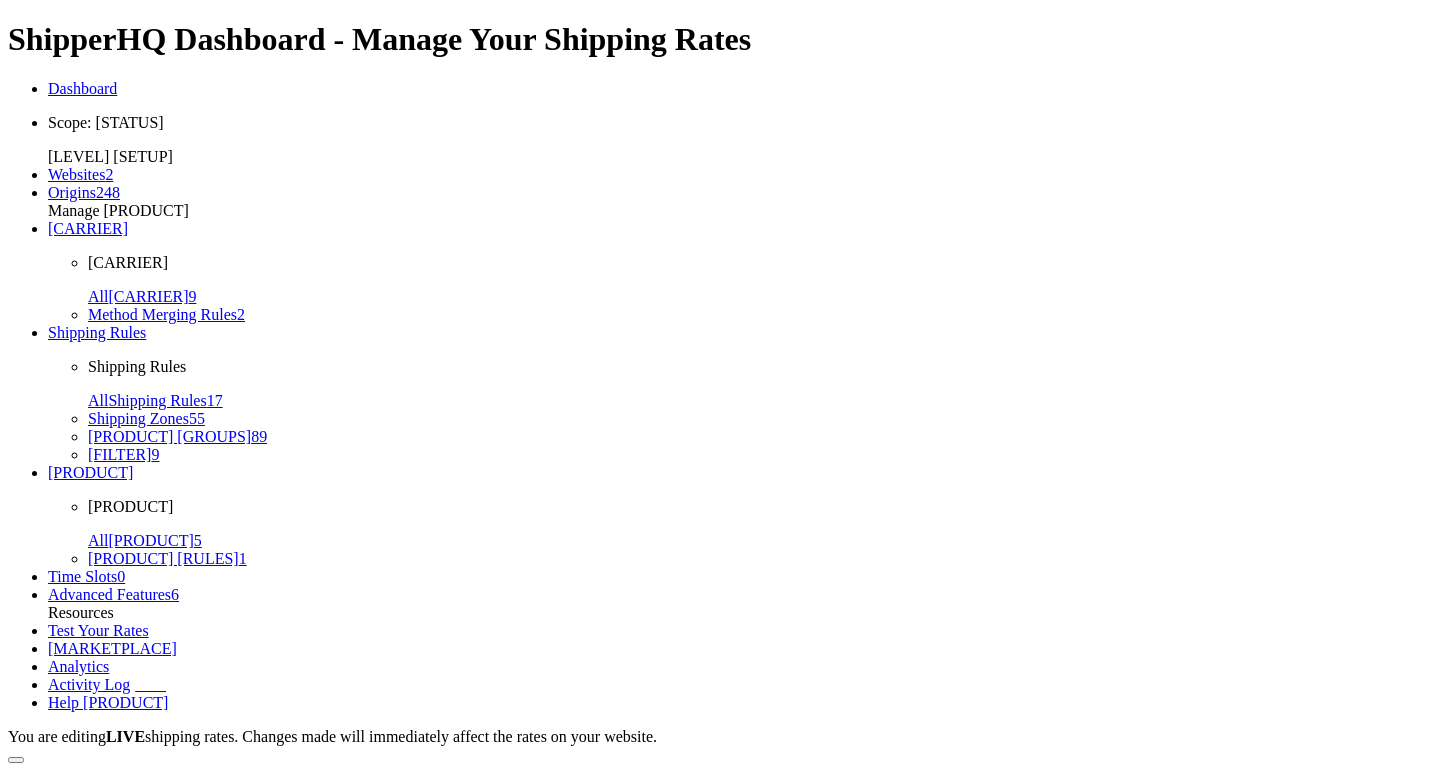 scroll, scrollTop: 0, scrollLeft: 0, axis: both 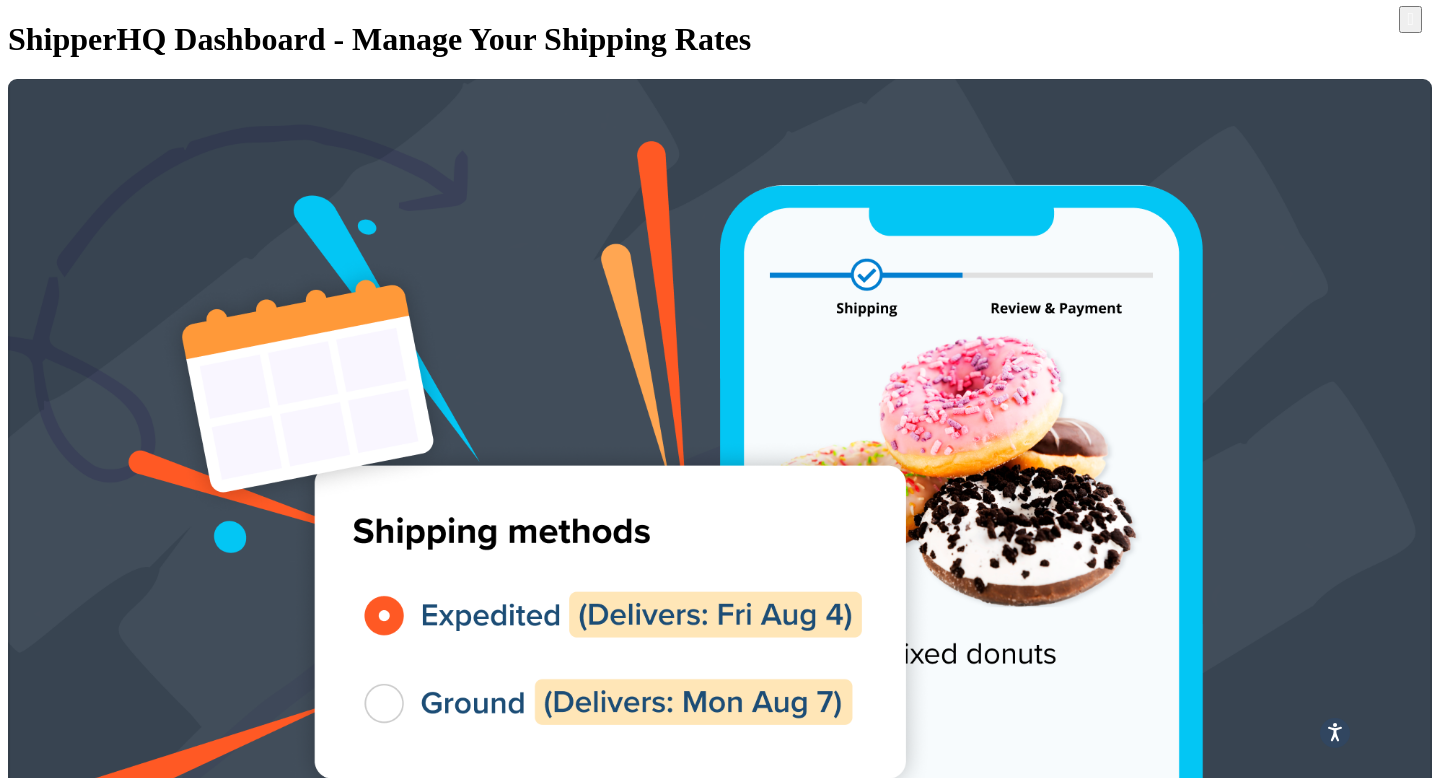 click on "Carriers" at bounding box center [114, 1252] 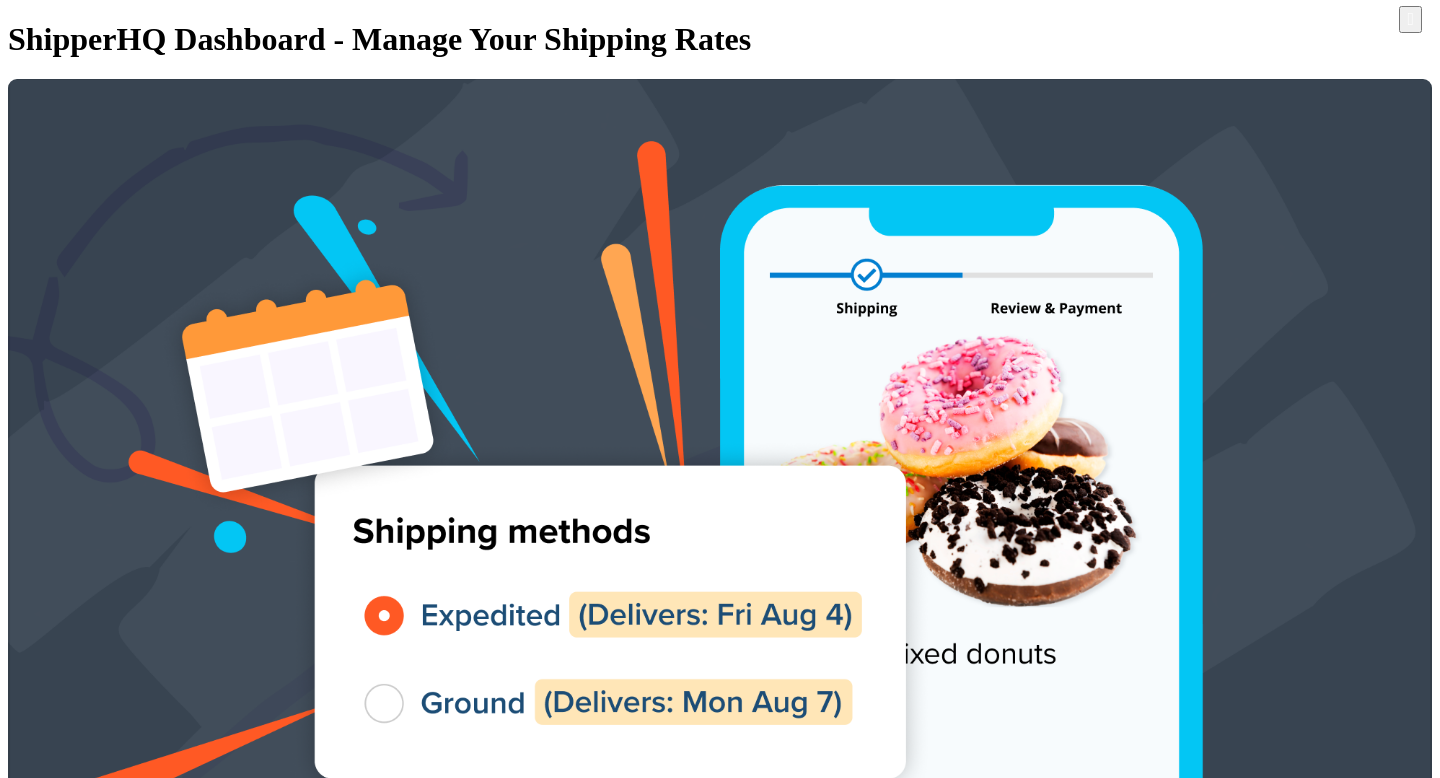 scroll, scrollTop: 0, scrollLeft: 0, axis: both 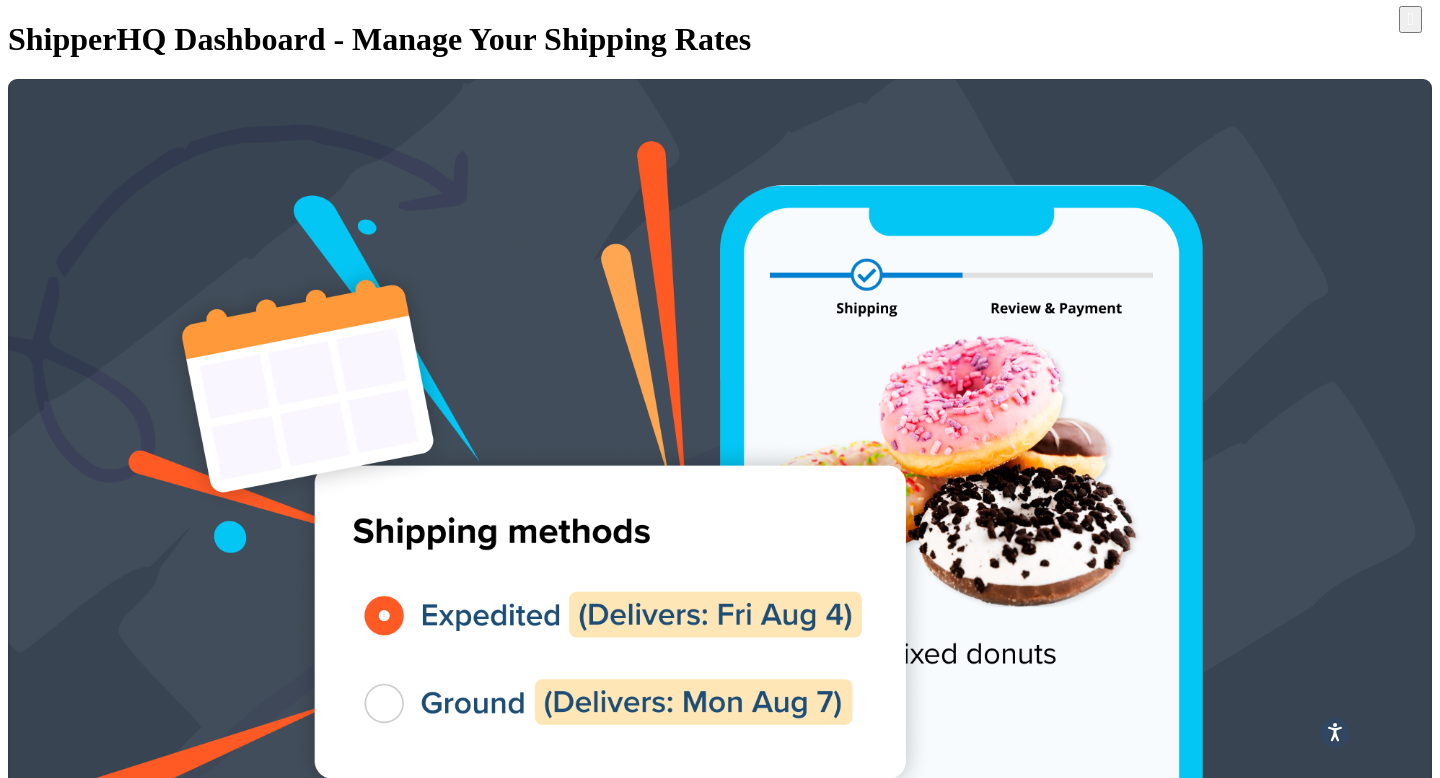 click on "+ New" at bounding box center [35, 2055] 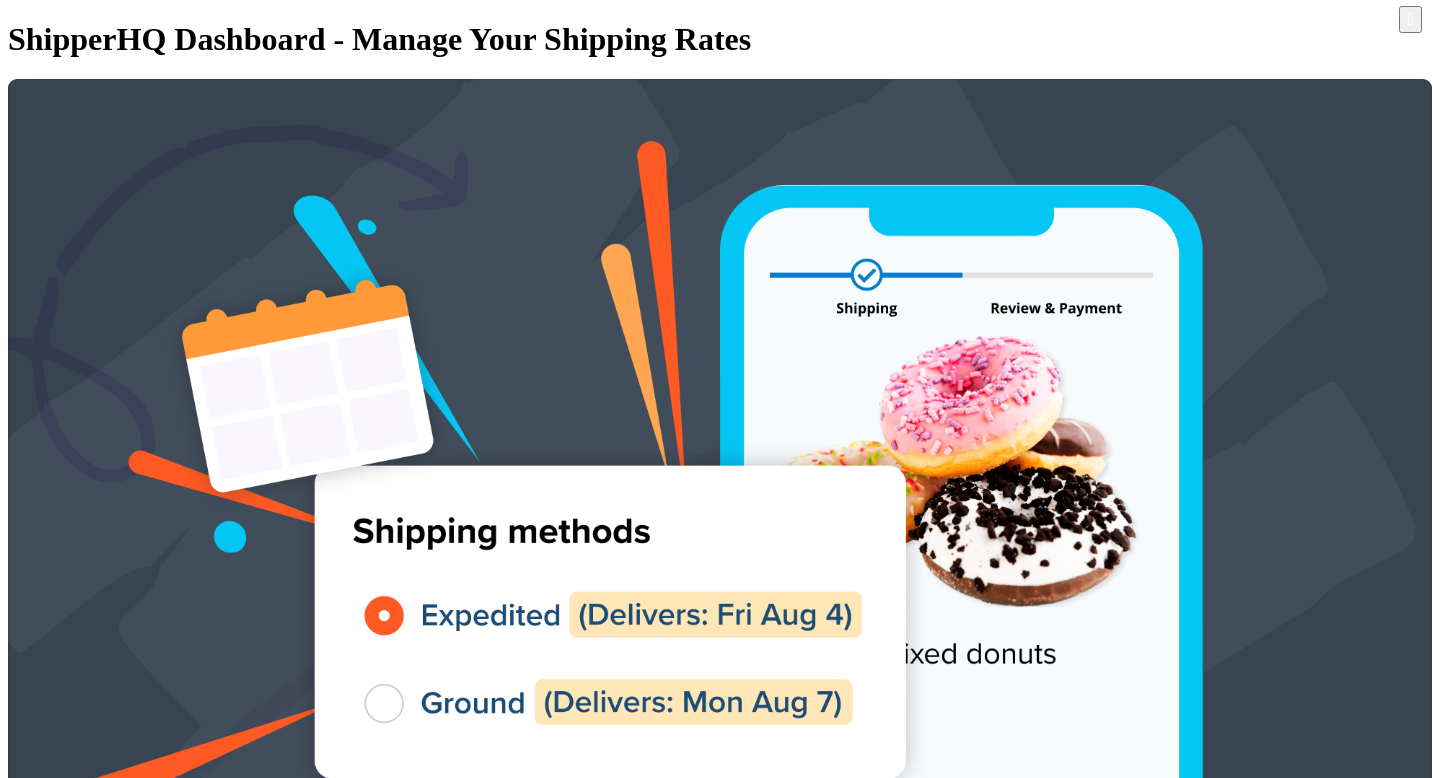 scroll, scrollTop: 0, scrollLeft: 0, axis: both 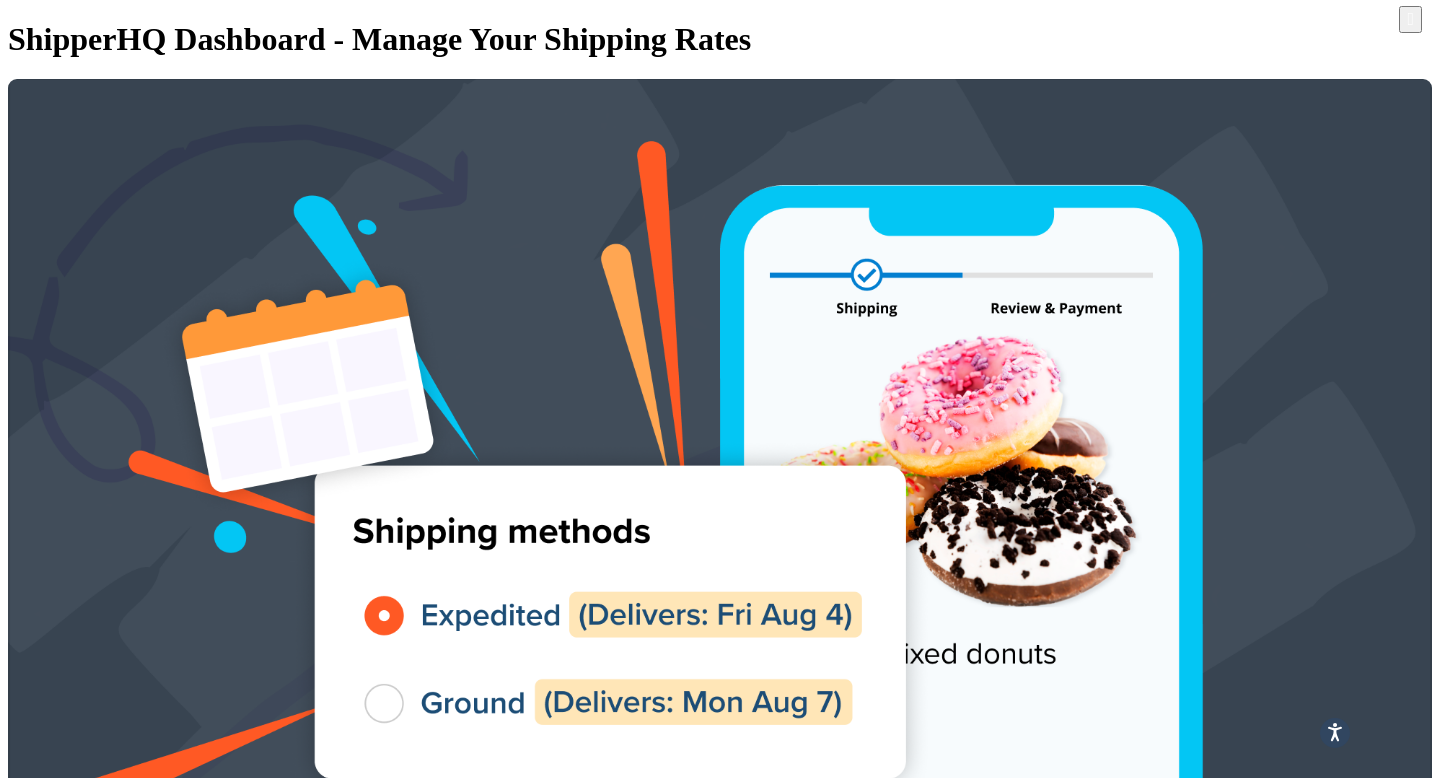 click on "[COMPANY_NAME] (Default Origin) [COMPANY_NAME] (Default Origin)" at bounding box center (502, 3708) 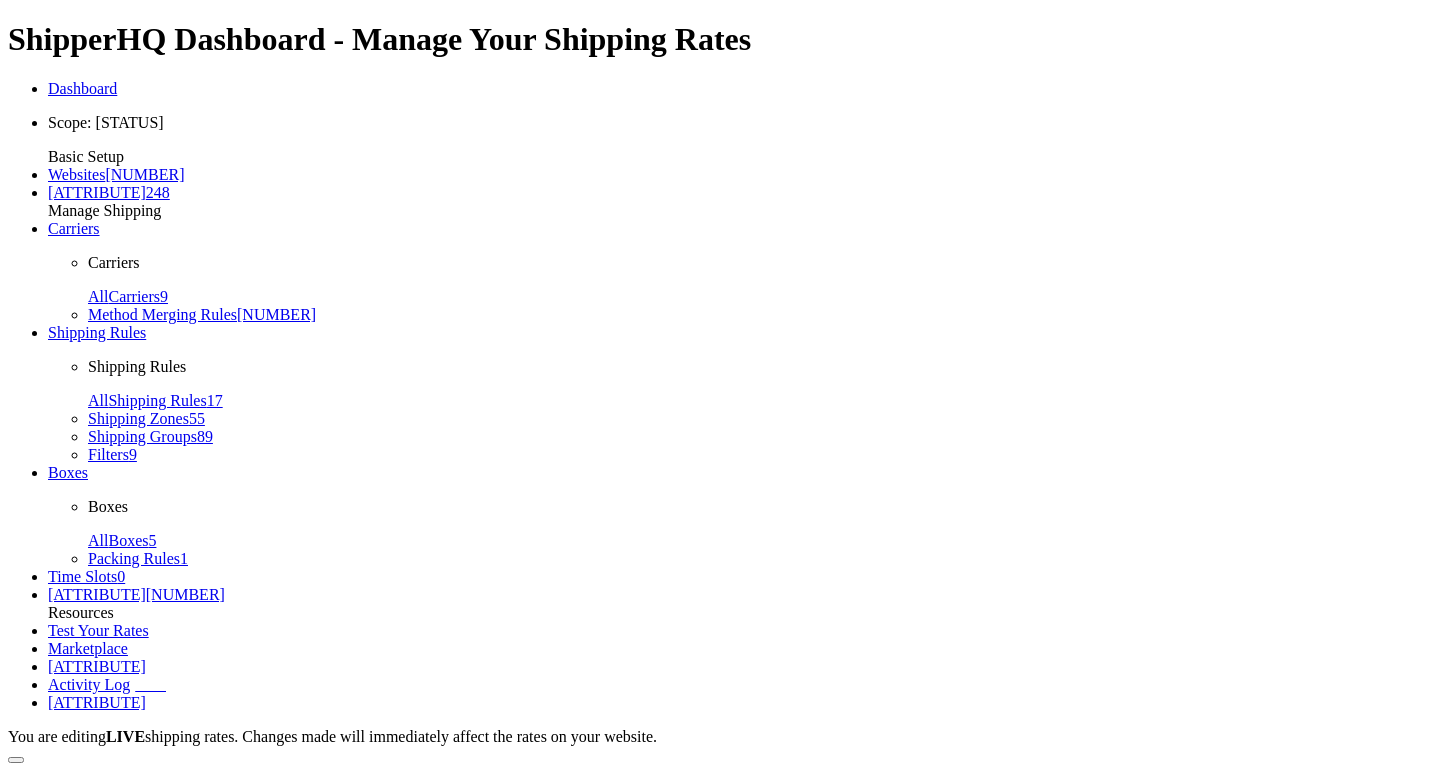 scroll, scrollTop: 0, scrollLeft: 0, axis: both 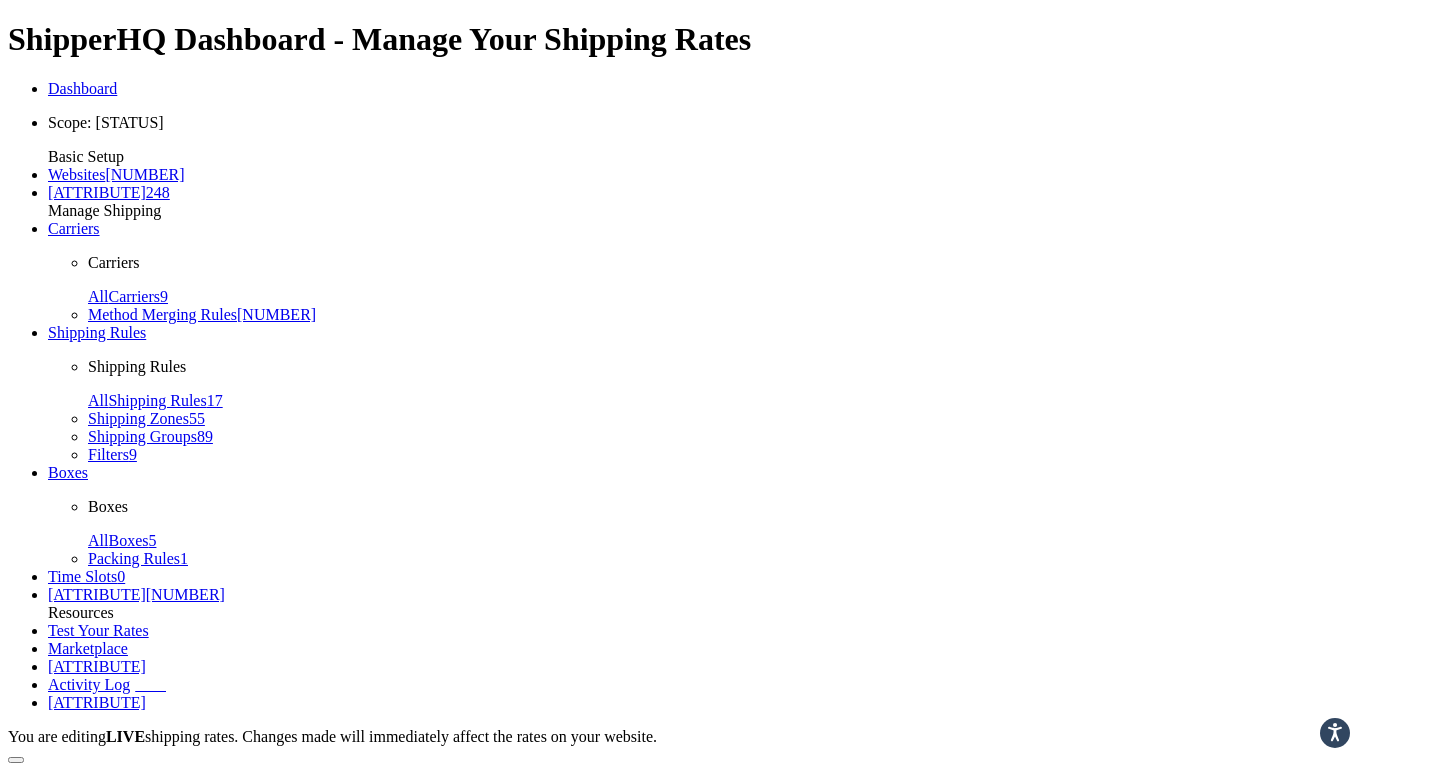 click on "[CONTACT_INFO]" at bounding box center (124, 1010) 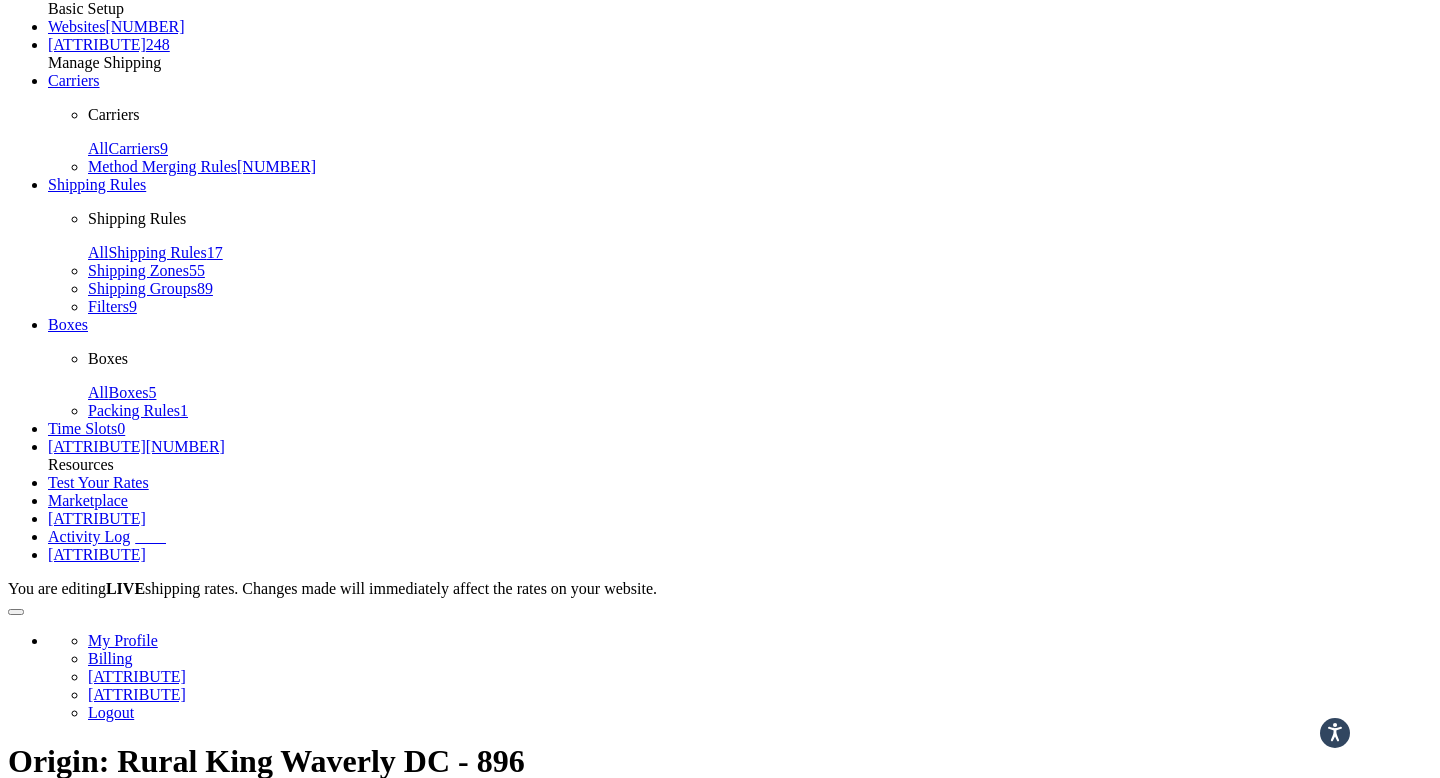 scroll, scrollTop: 136, scrollLeft: 0, axis: vertical 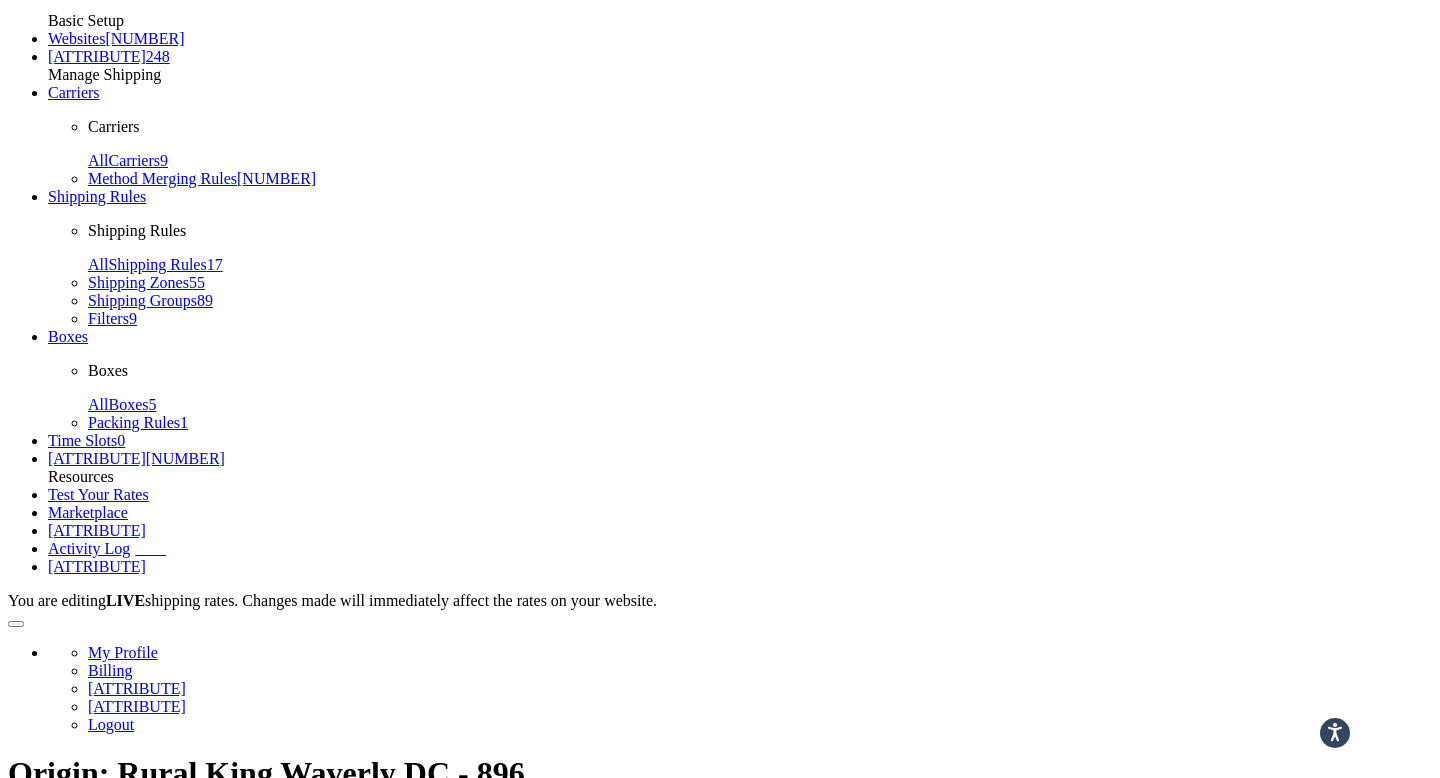 click on "[DATE_TIME]" at bounding box center [206, 874] 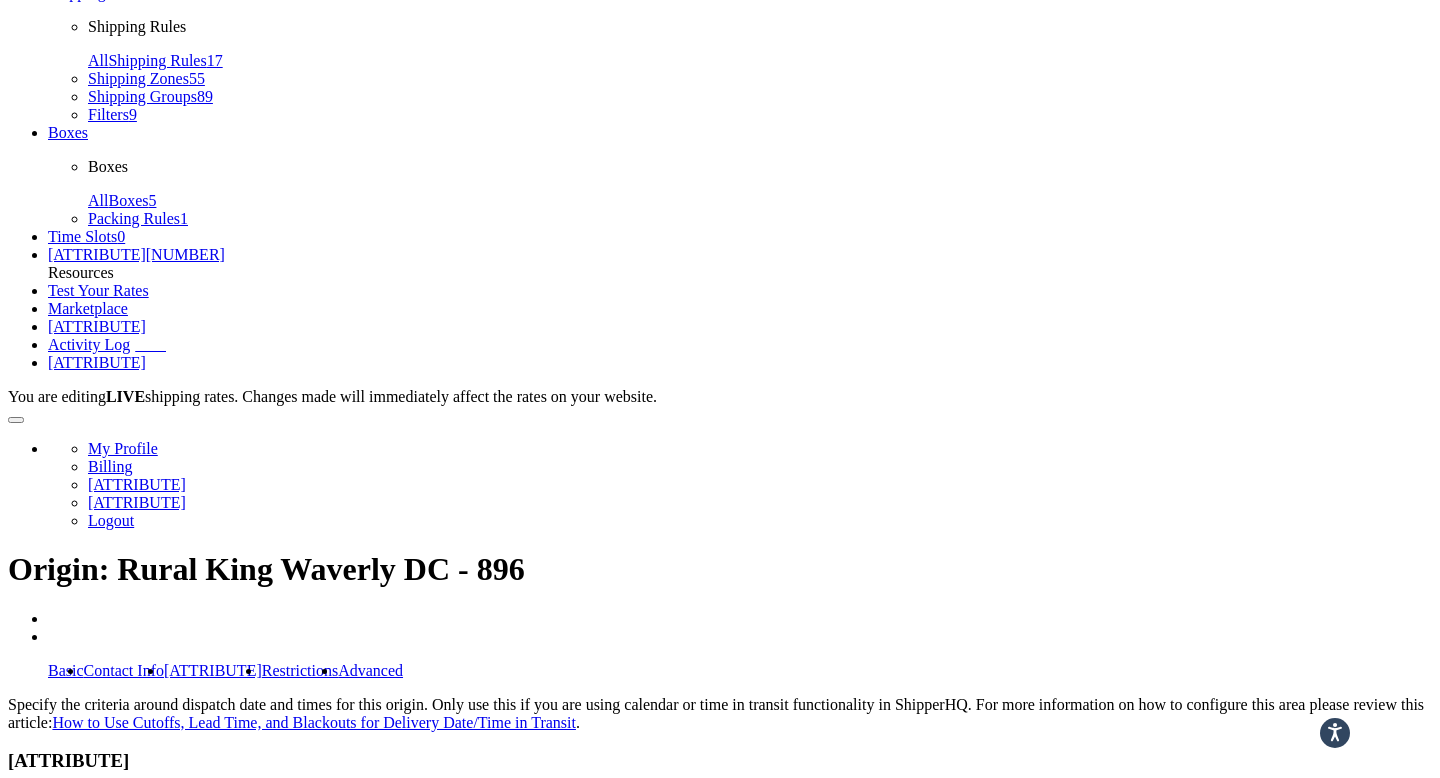 scroll, scrollTop: 28, scrollLeft: 0, axis: vertical 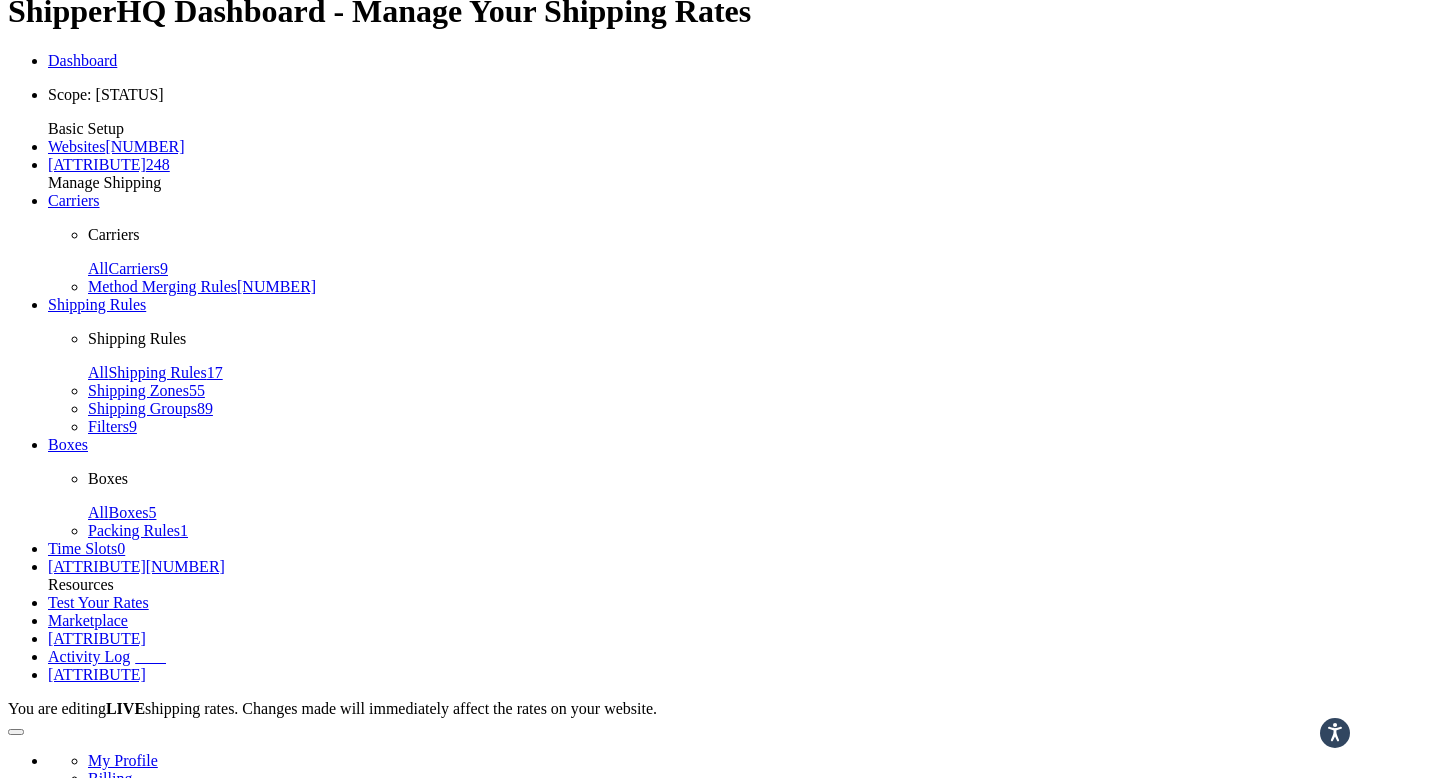 click on "Restrictions" at bounding box center [286, 982] 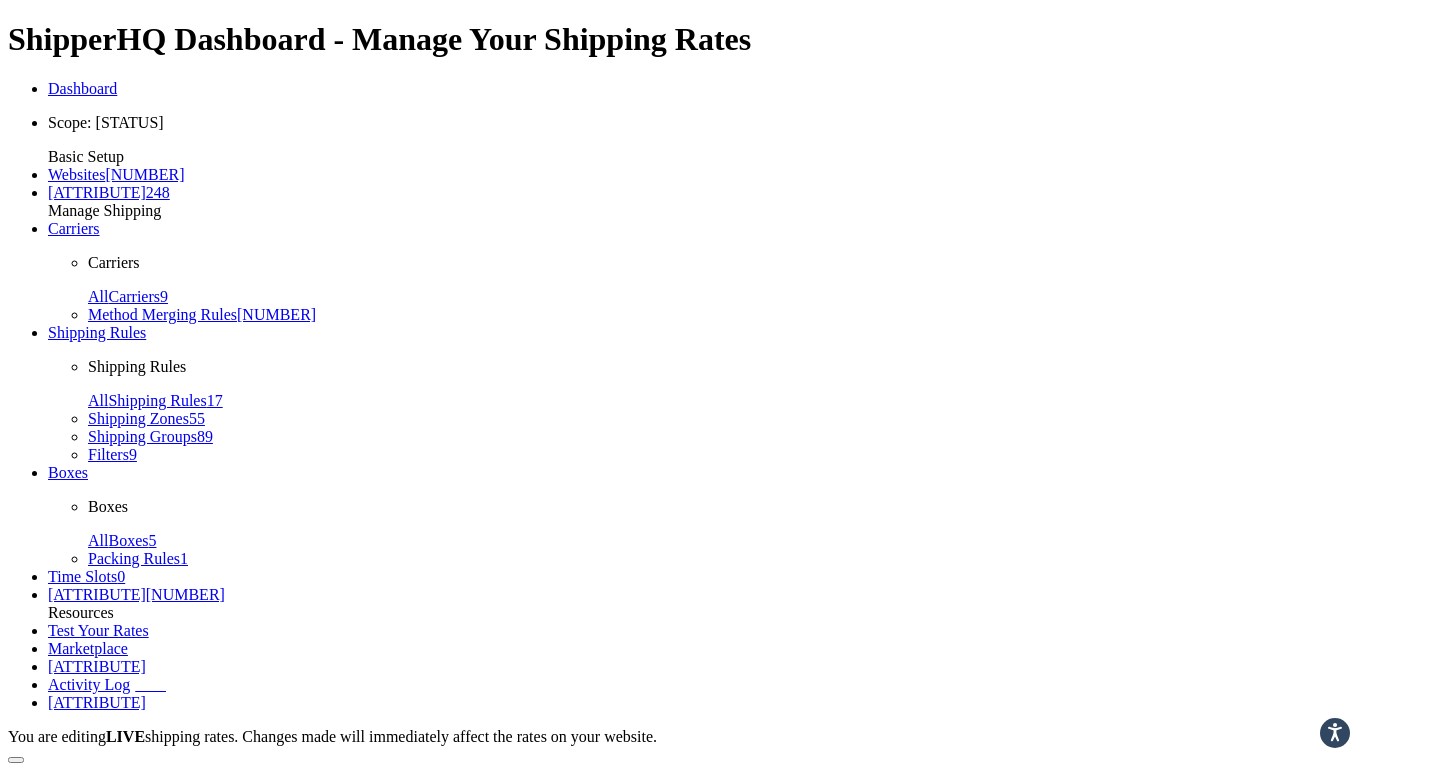 click on "Advanced" at bounding box center [356, 1010] 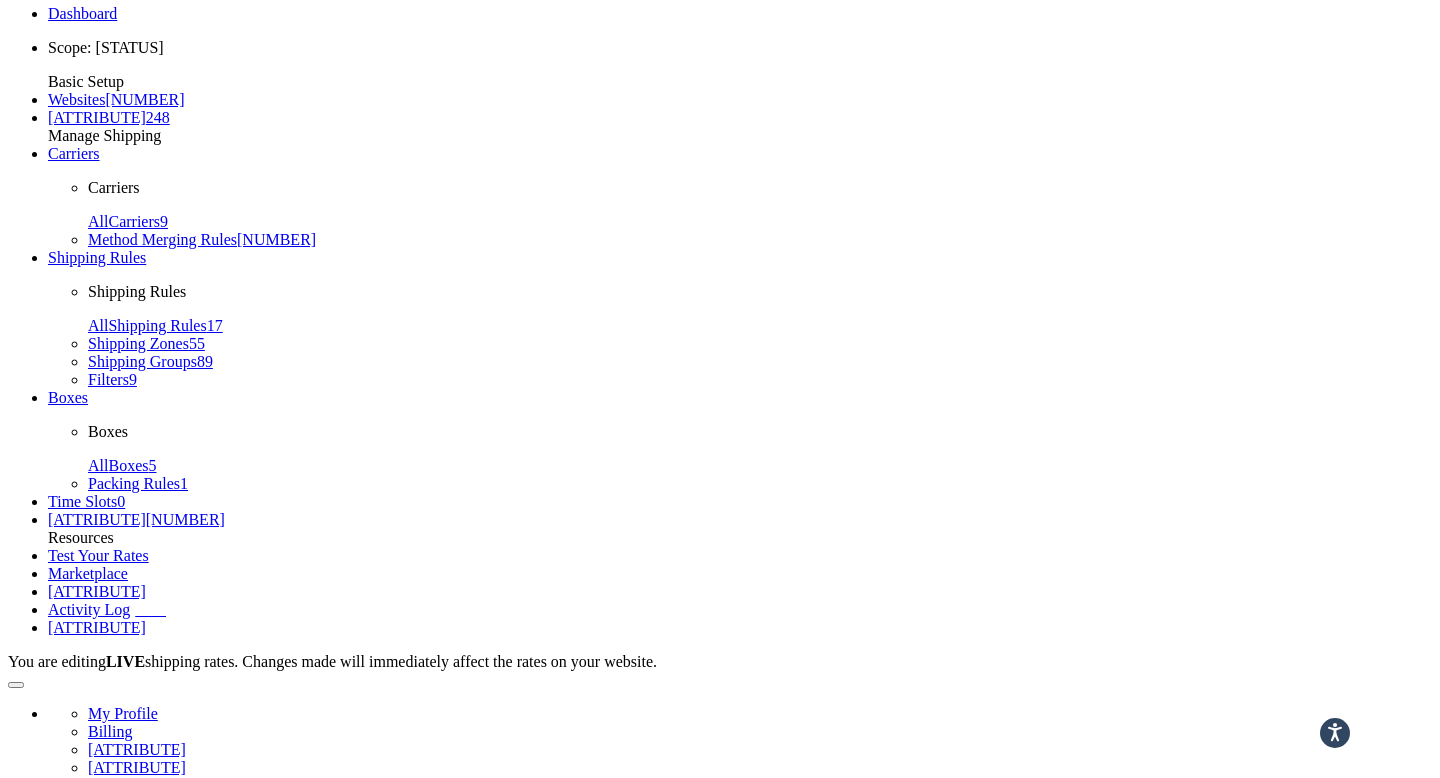 scroll, scrollTop: 97, scrollLeft: 0, axis: vertical 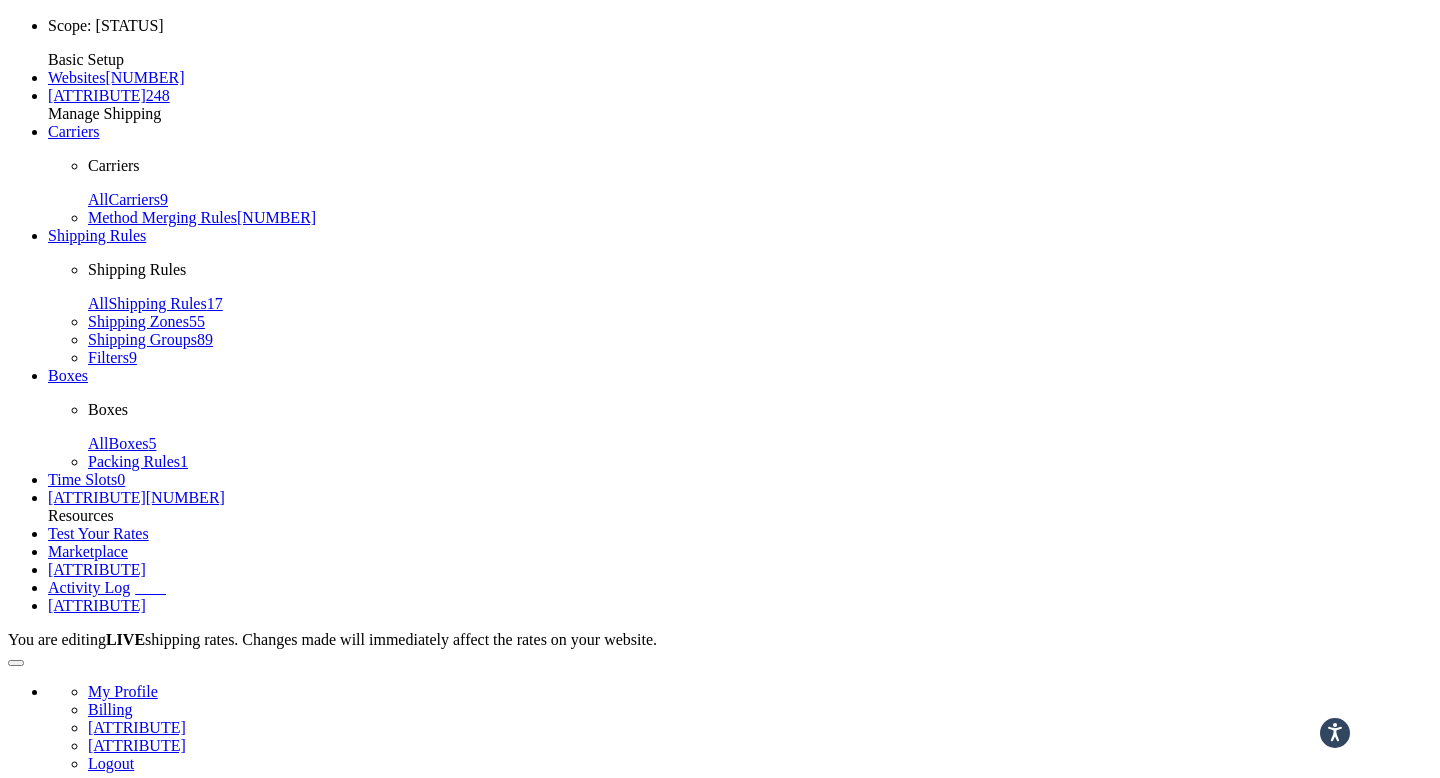 click on "Origins 248" at bounding box center (84, 95) 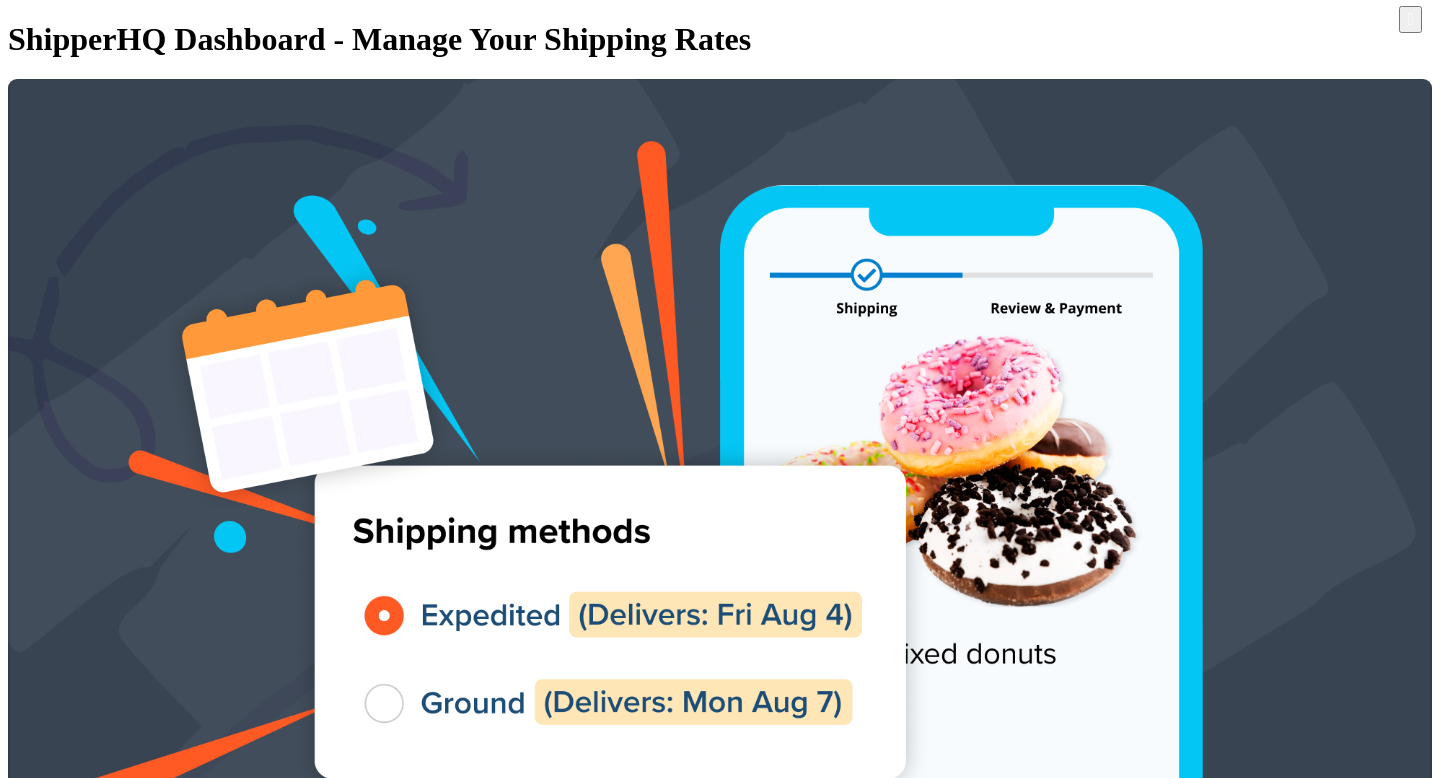 scroll, scrollTop: 0, scrollLeft: 0, axis: both 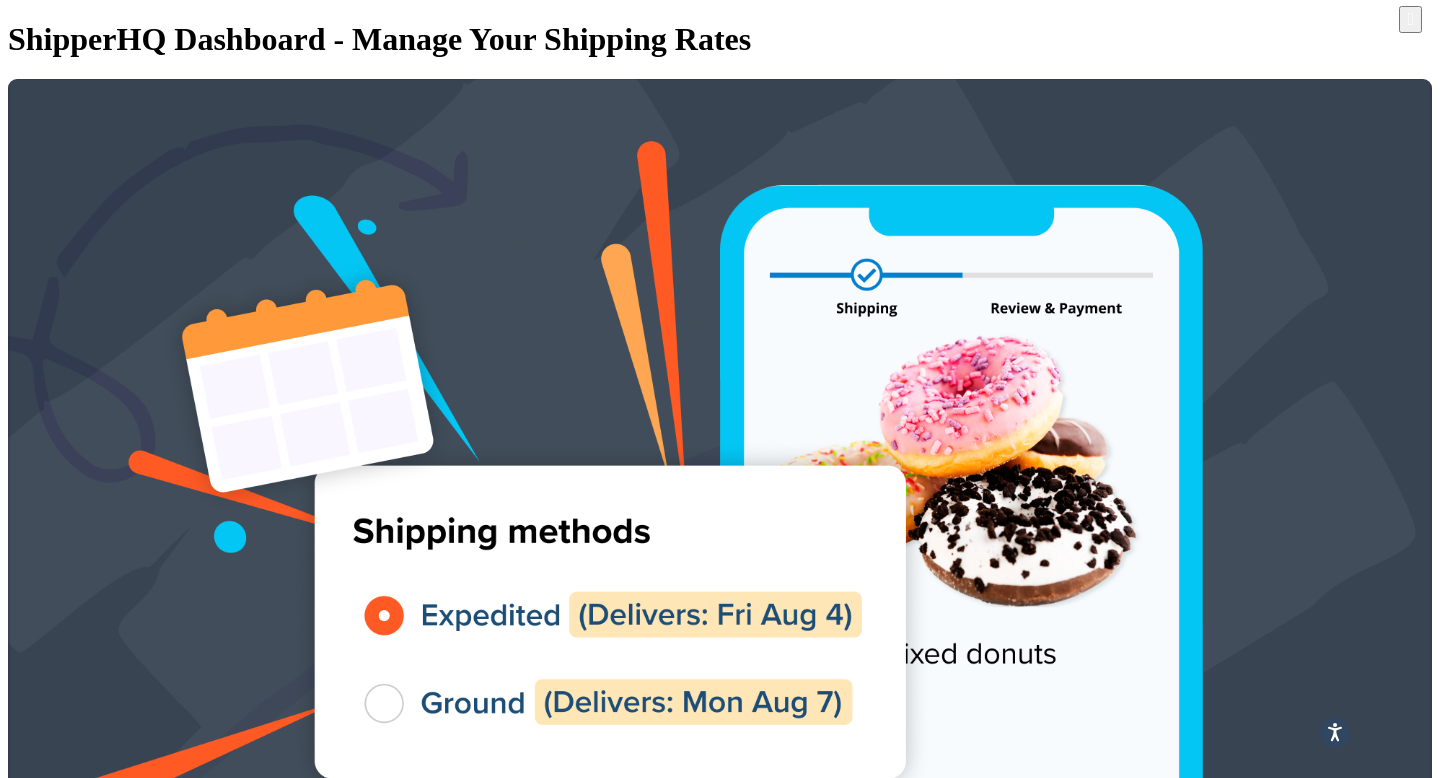 click on "HCL Rural King  (Default Origin) Rural King  (Default Origin)" at bounding box center (502, 3708) 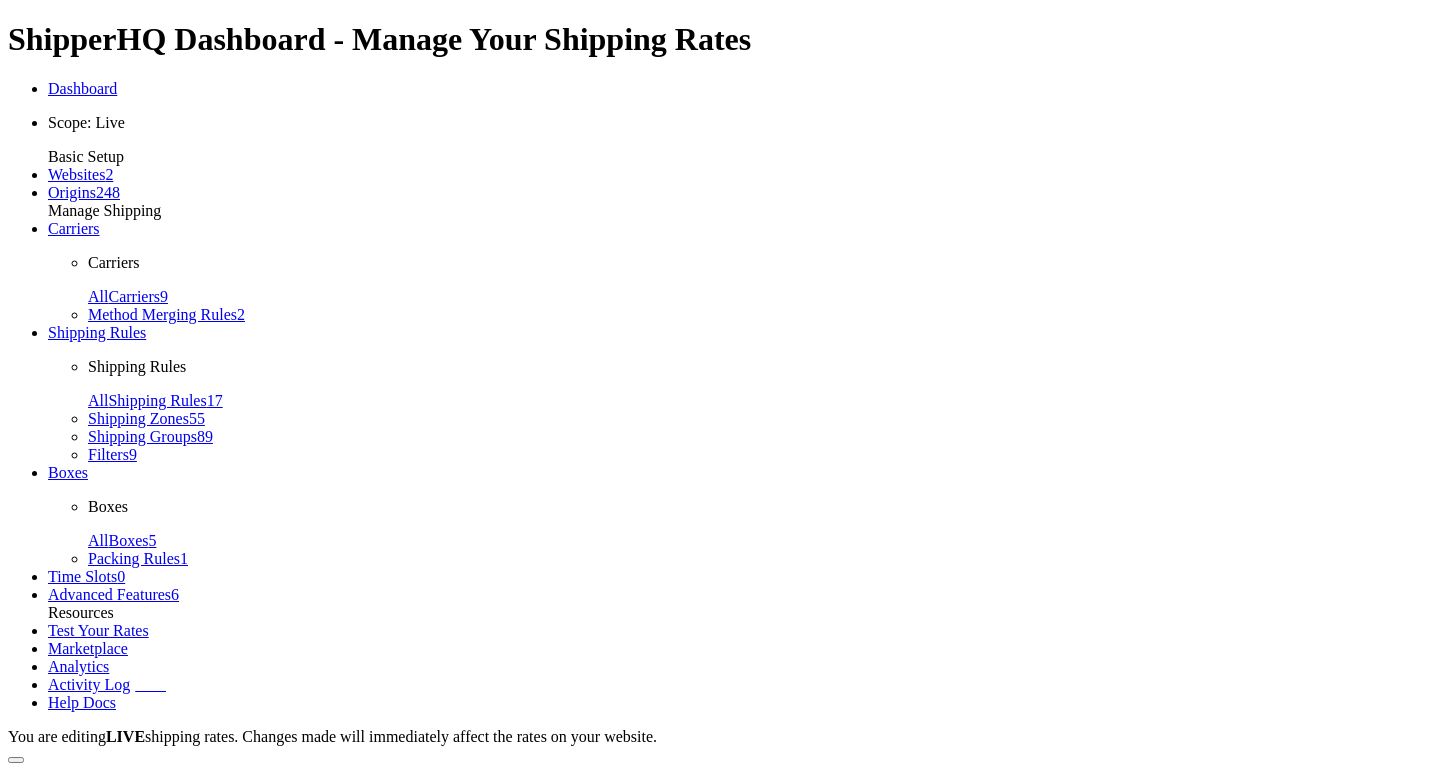 scroll, scrollTop: 0, scrollLeft: 0, axis: both 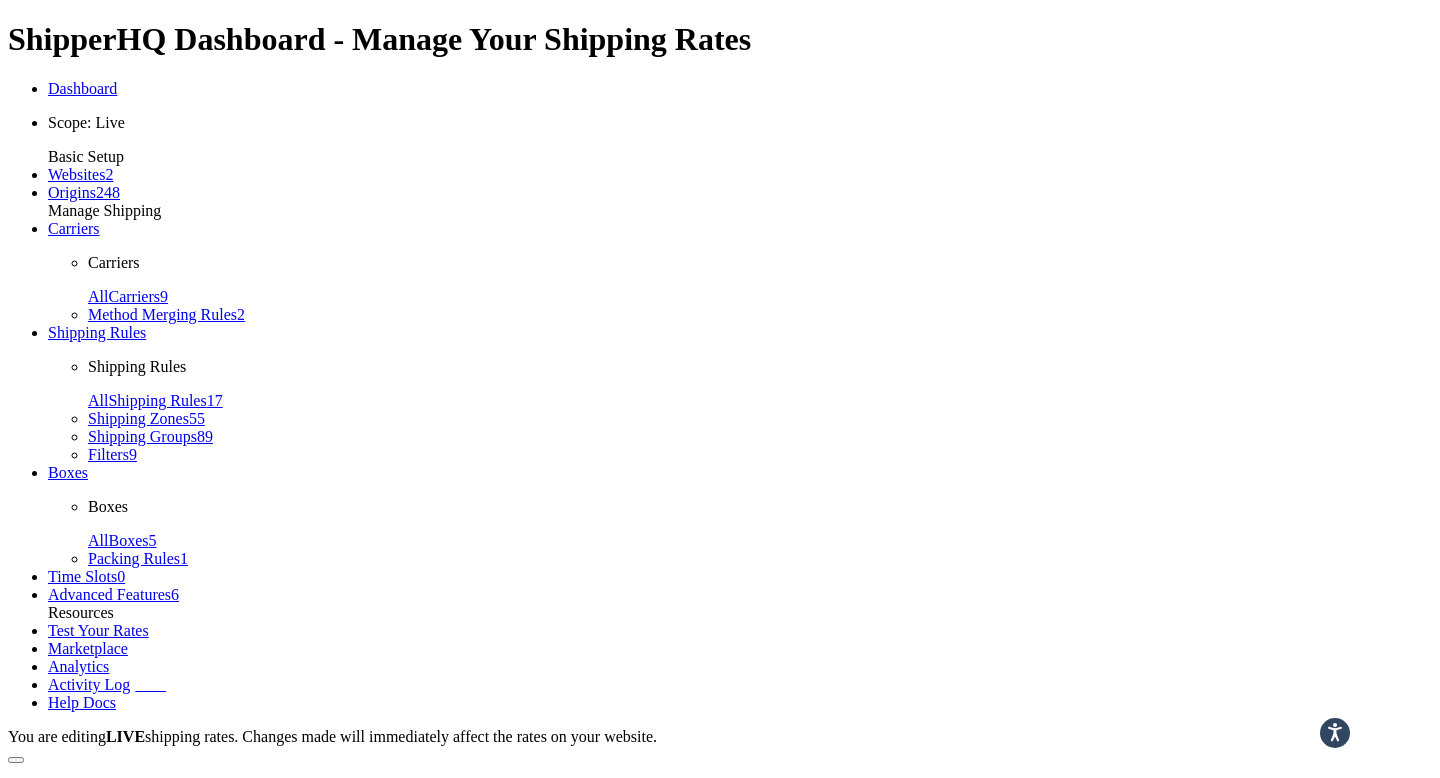 click on "Websites" at bounding box center (76, 174) 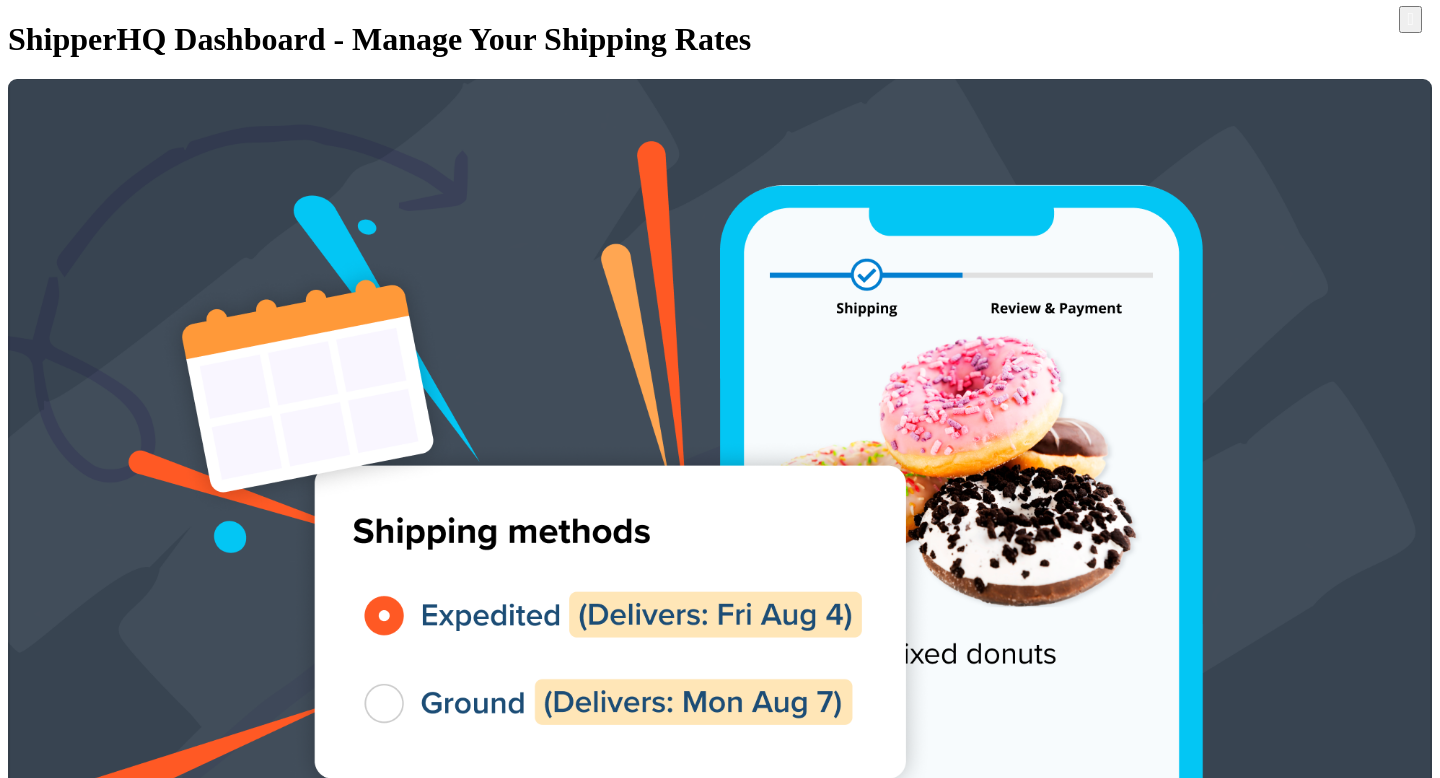 scroll, scrollTop: 0, scrollLeft: 0, axis: both 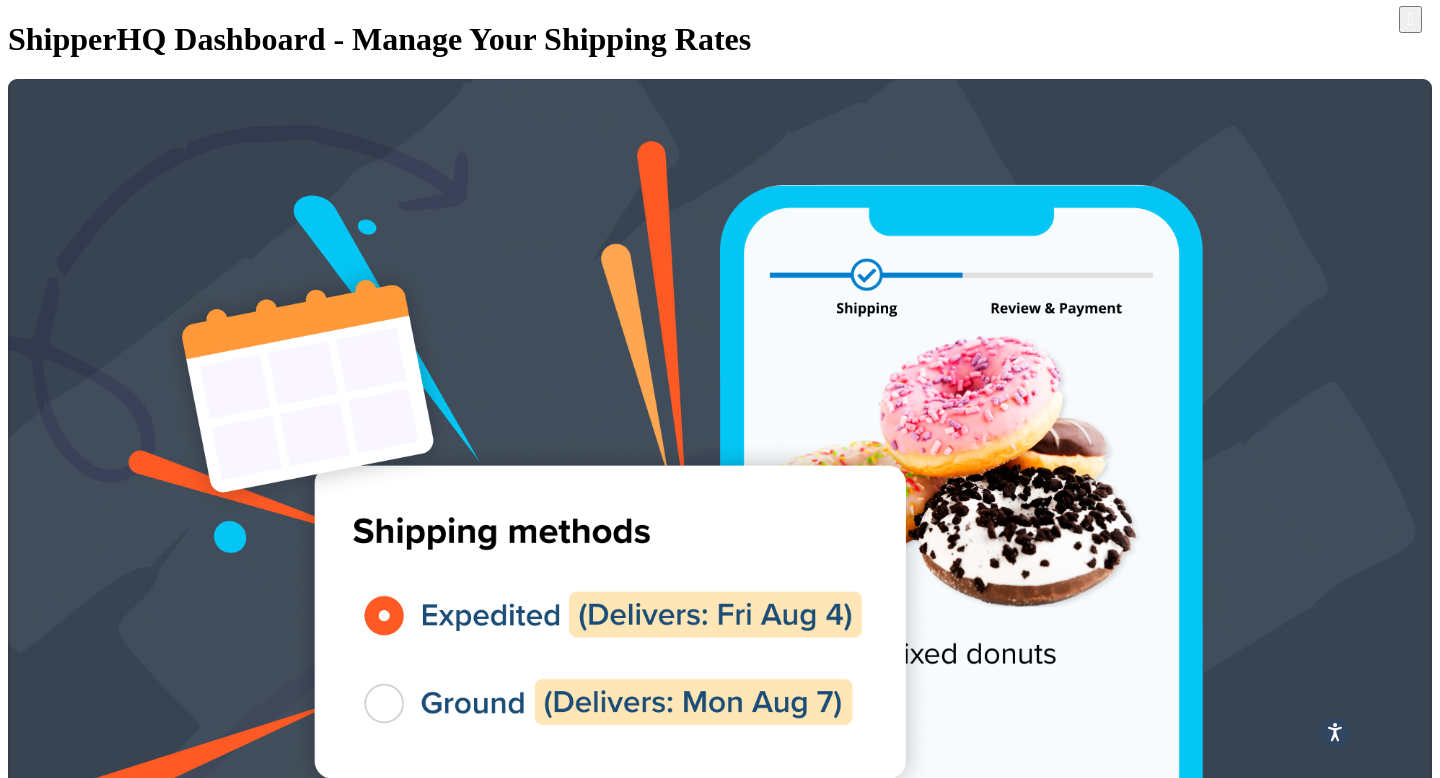 click on "[ORIGIN_NAME]" at bounding box center (746, 3748) 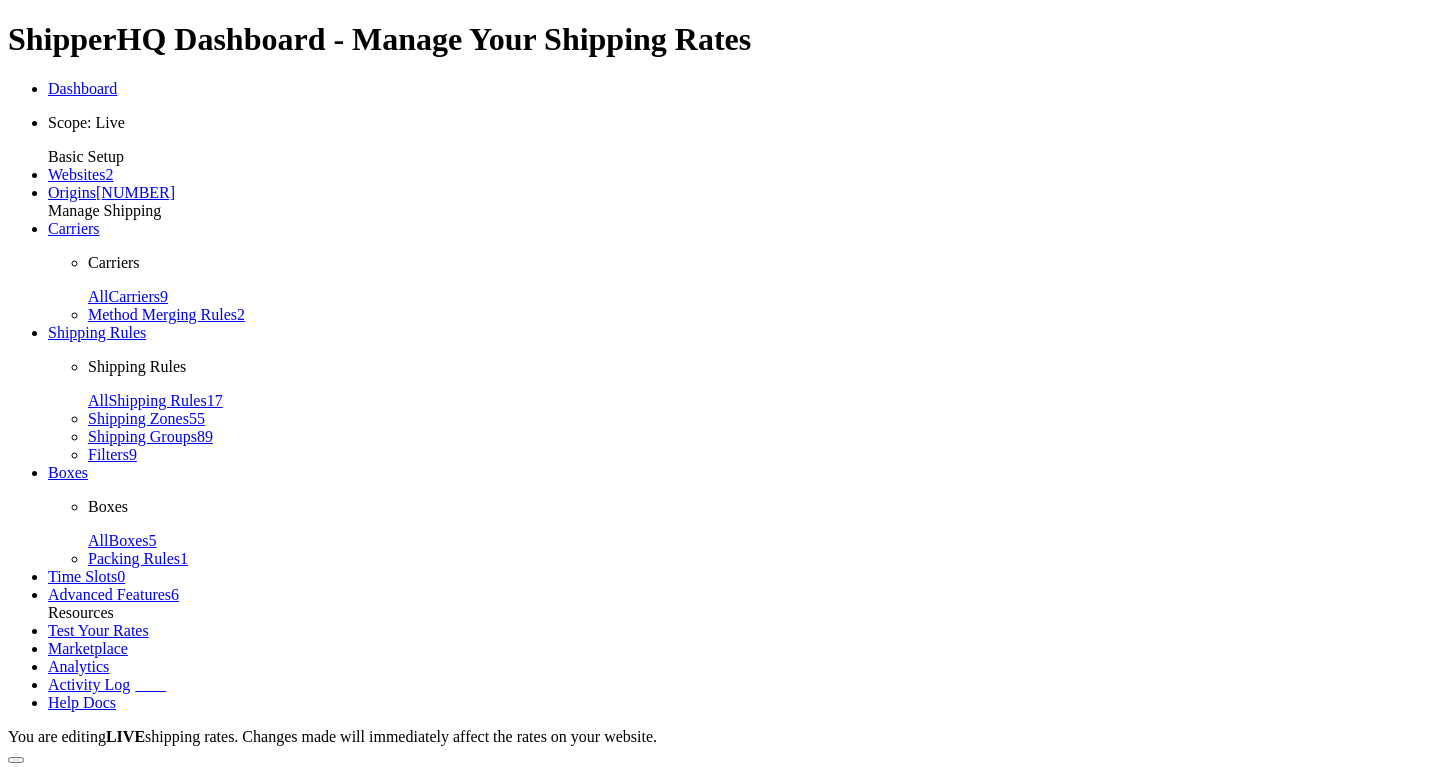scroll, scrollTop: 0, scrollLeft: 0, axis: both 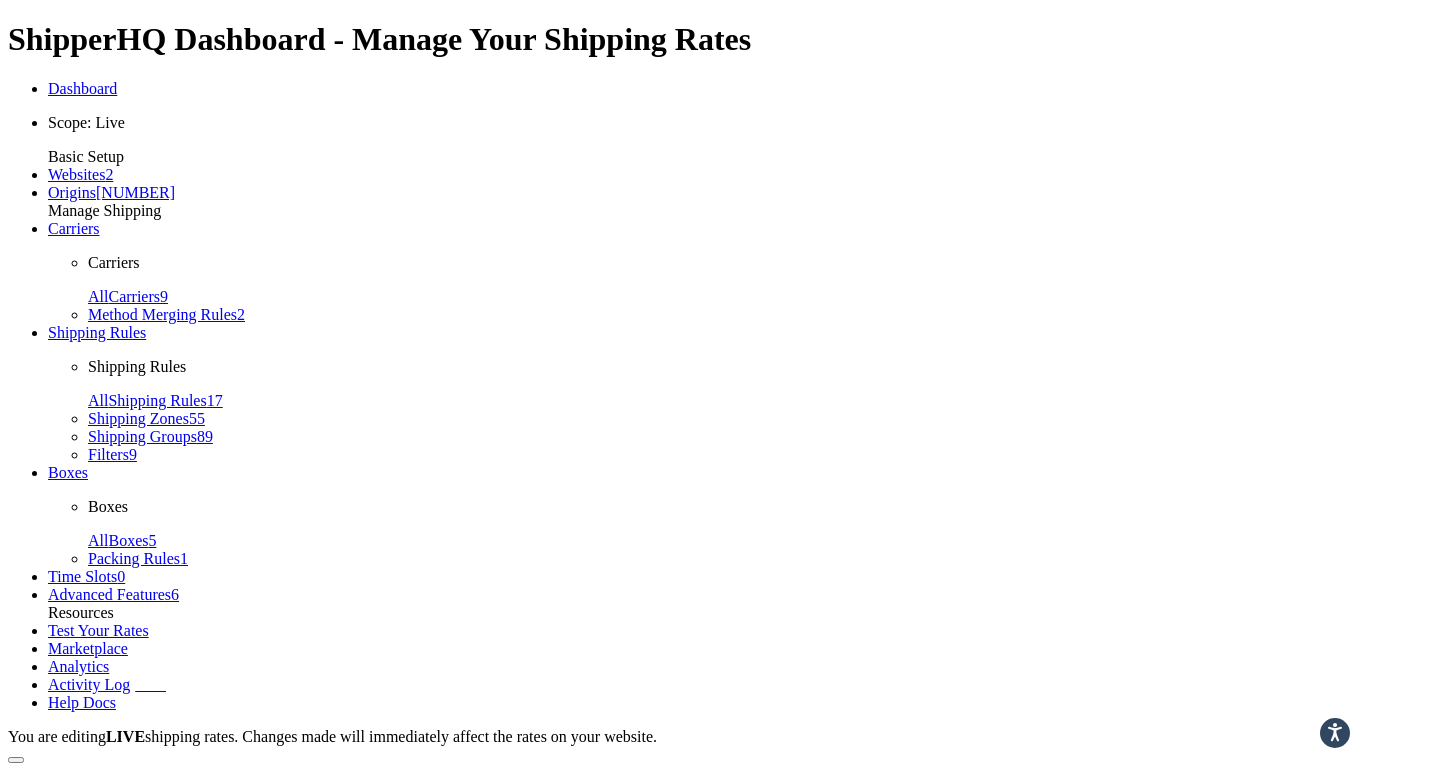 click on "Optional" at bounding box center (112, 1064) 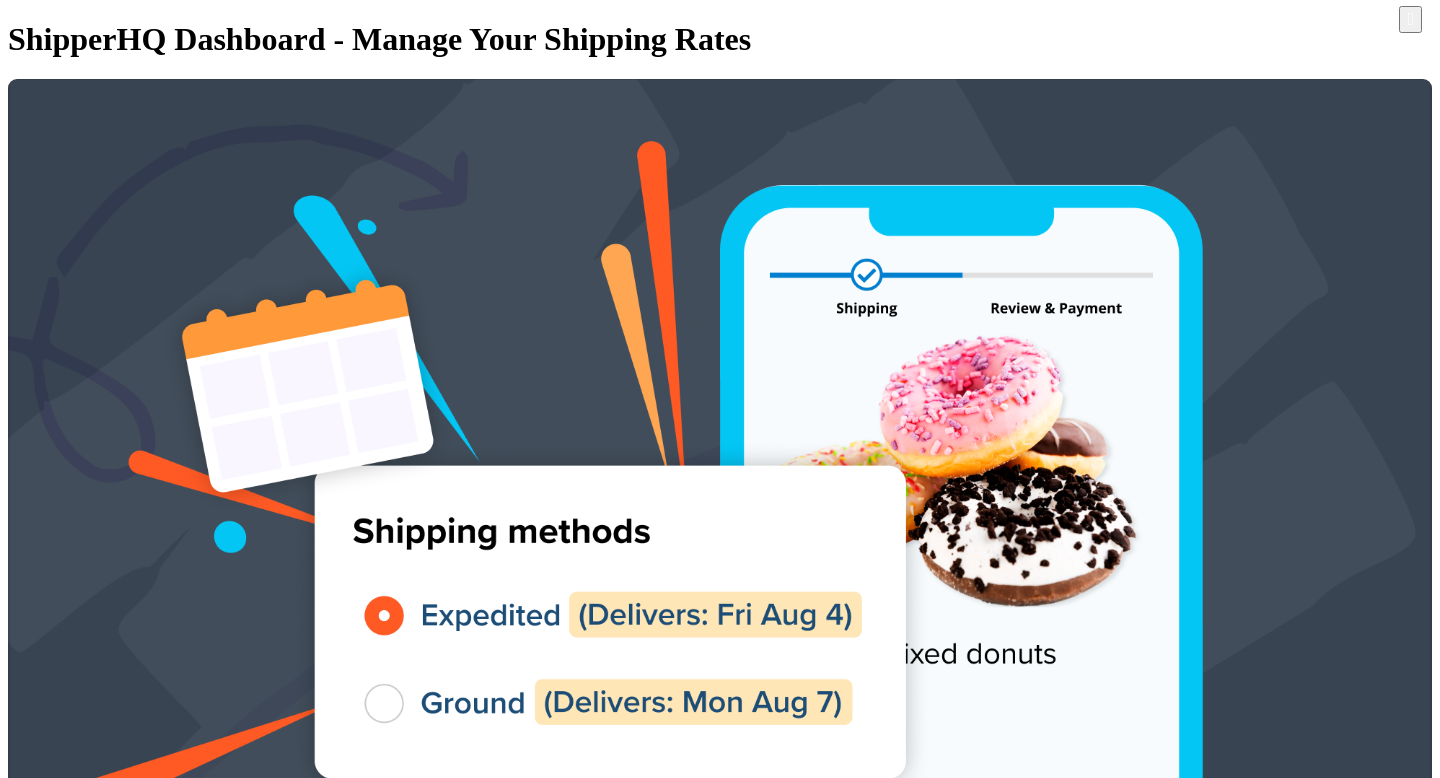 scroll, scrollTop: 0, scrollLeft: 0, axis: both 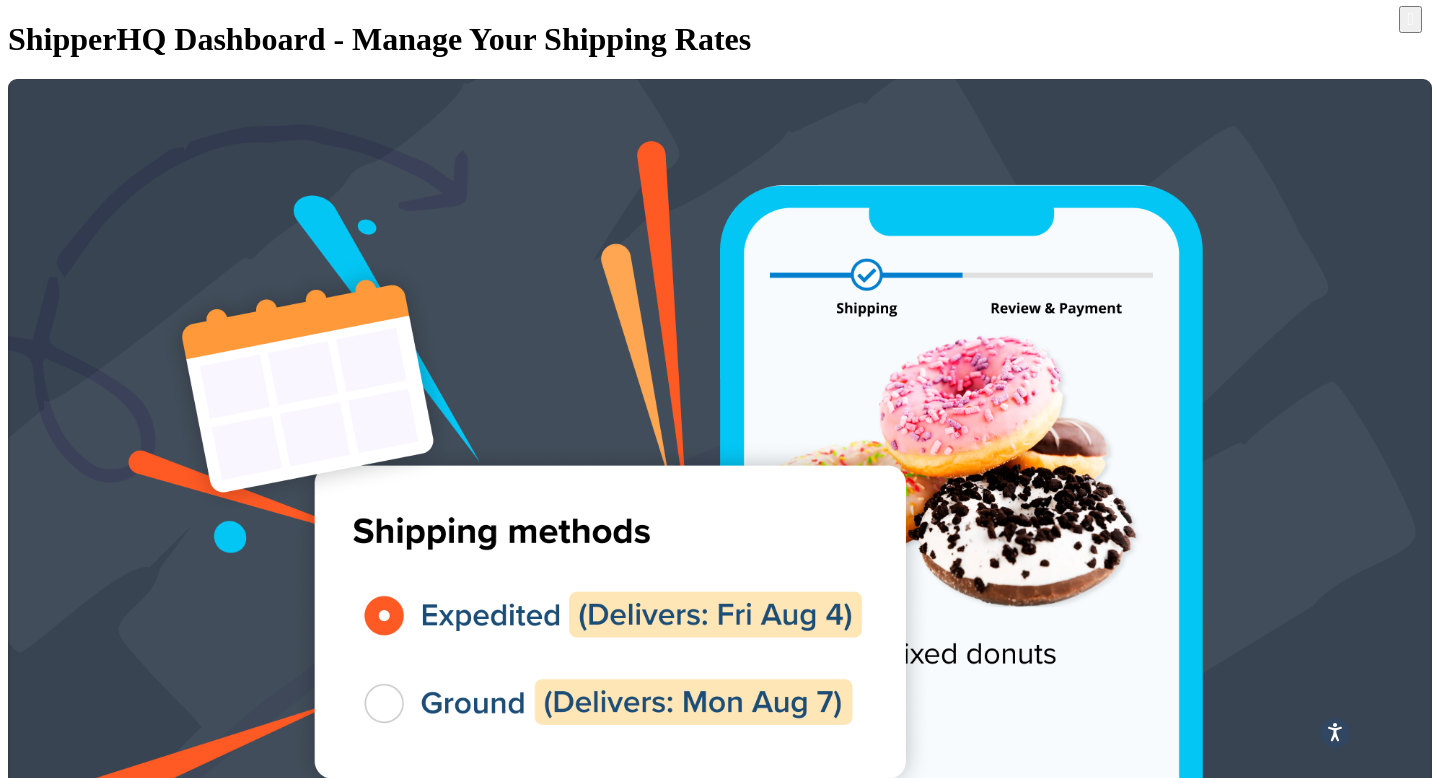 click on "Scope: Live" at bounding box center [740, 1093] 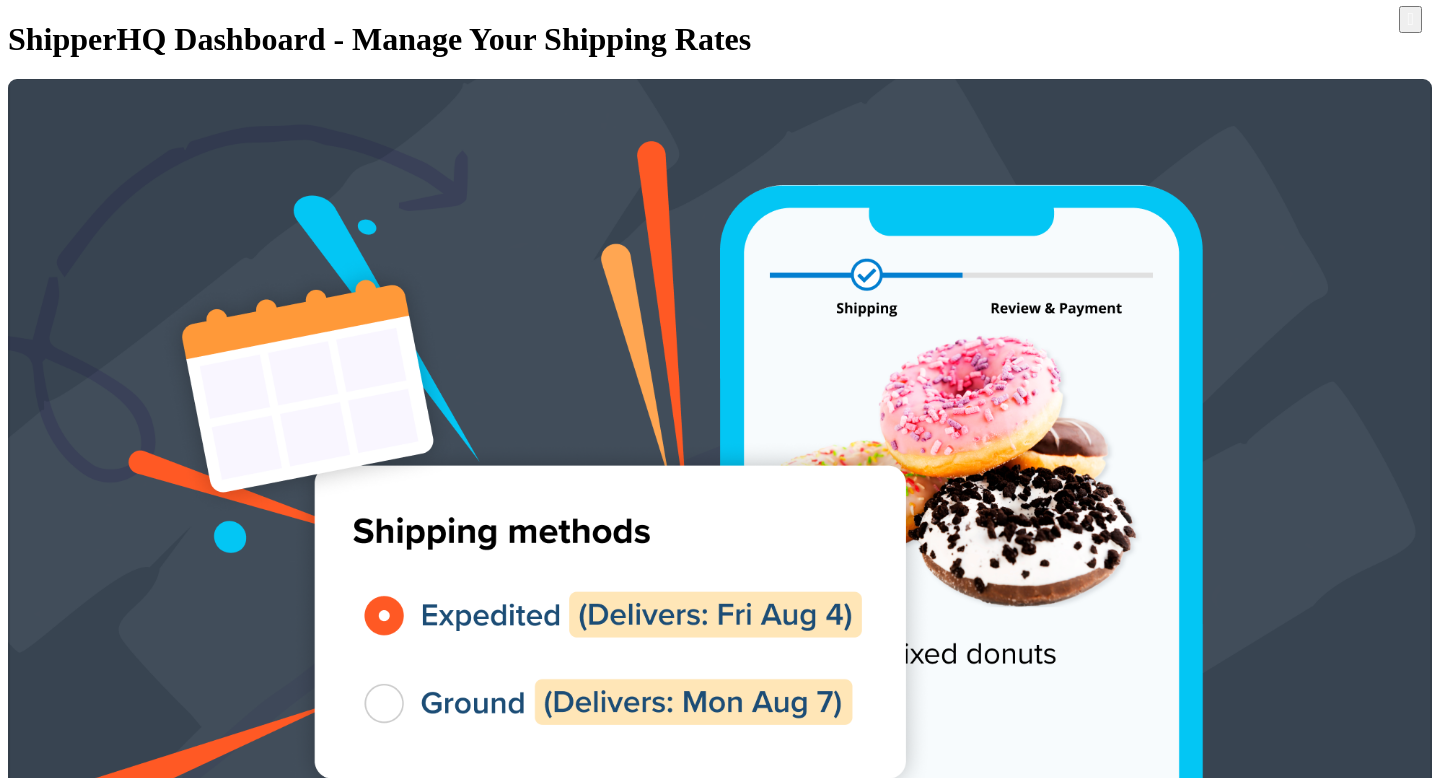 scroll, scrollTop: 0, scrollLeft: 0, axis: both 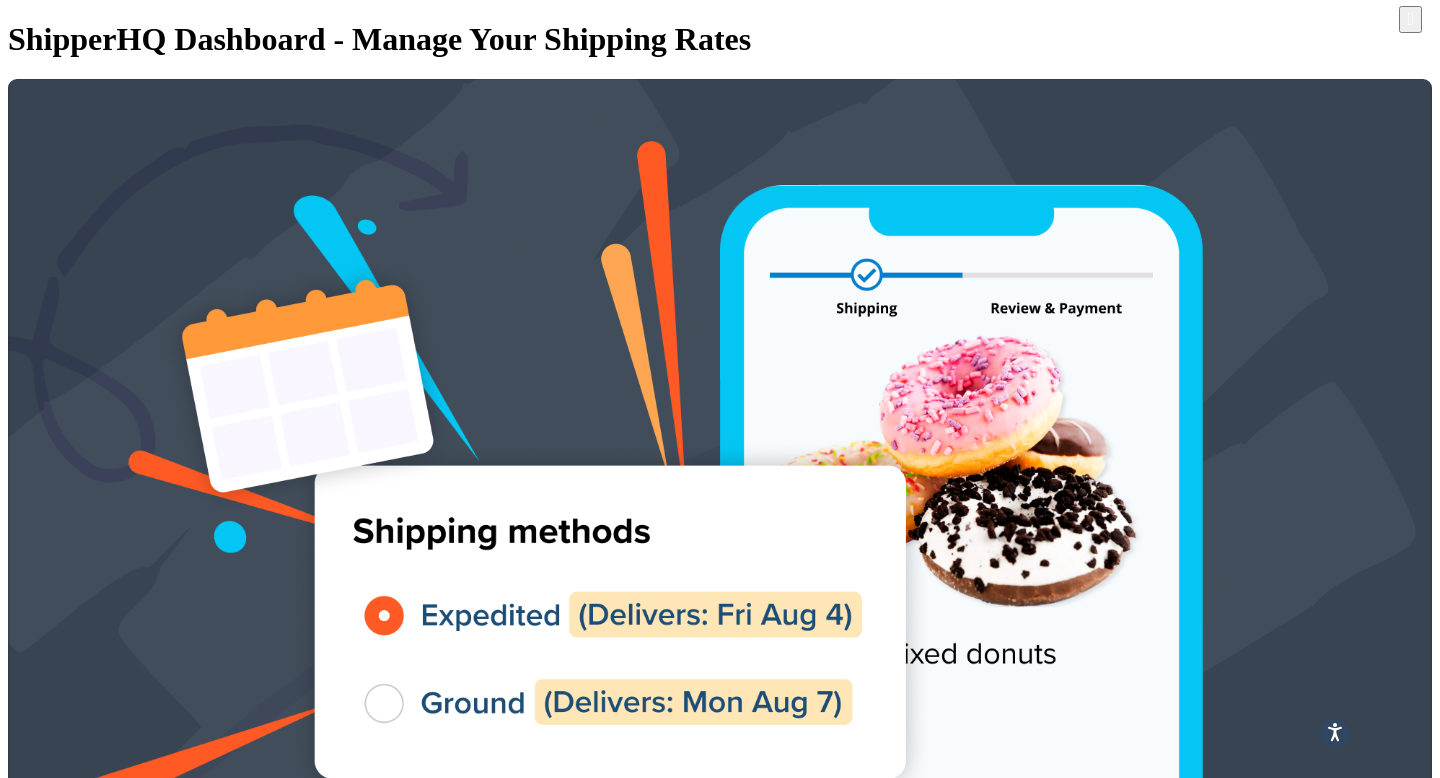 click on "Websites" at bounding box center [76, 1198] 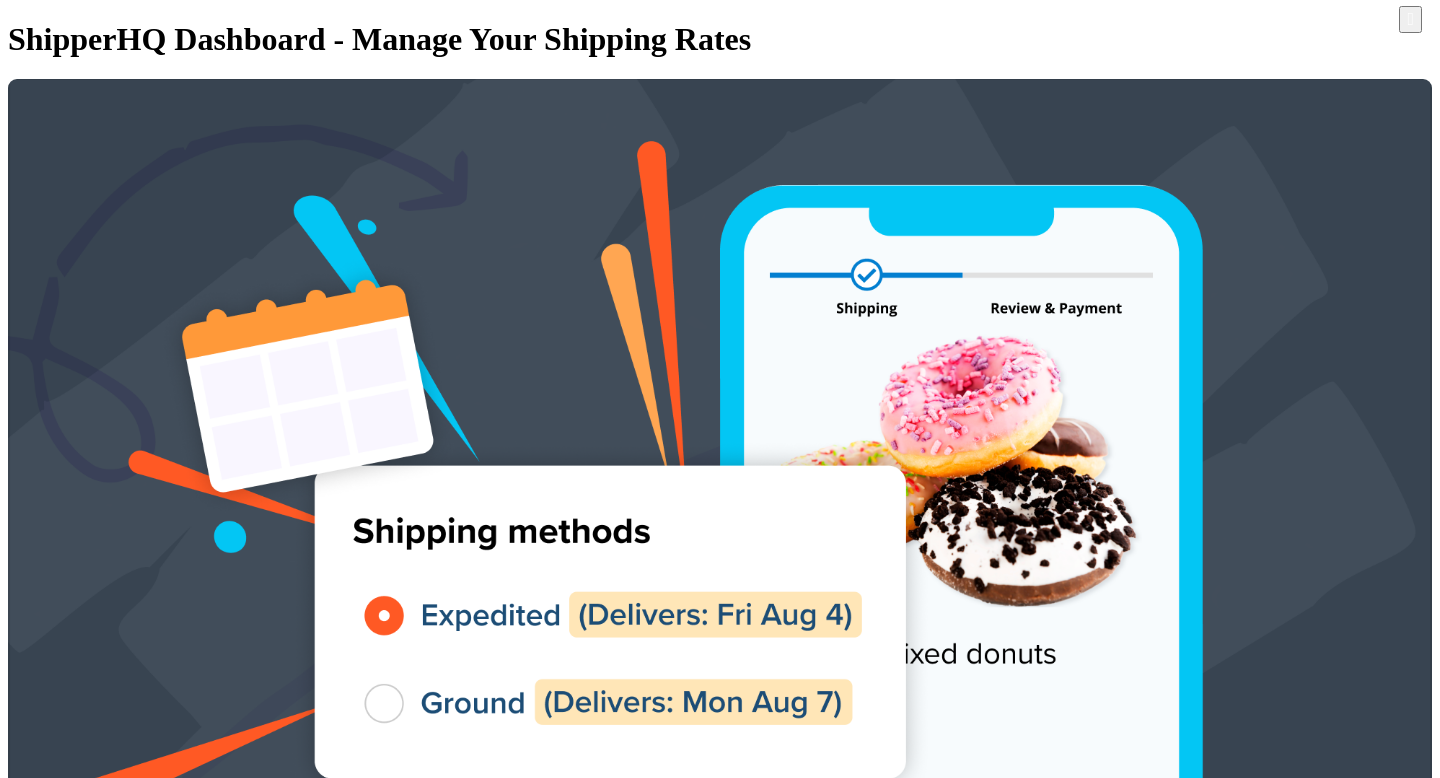 scroll, scrollTop: 0, scrollLeft: 0, axis: both 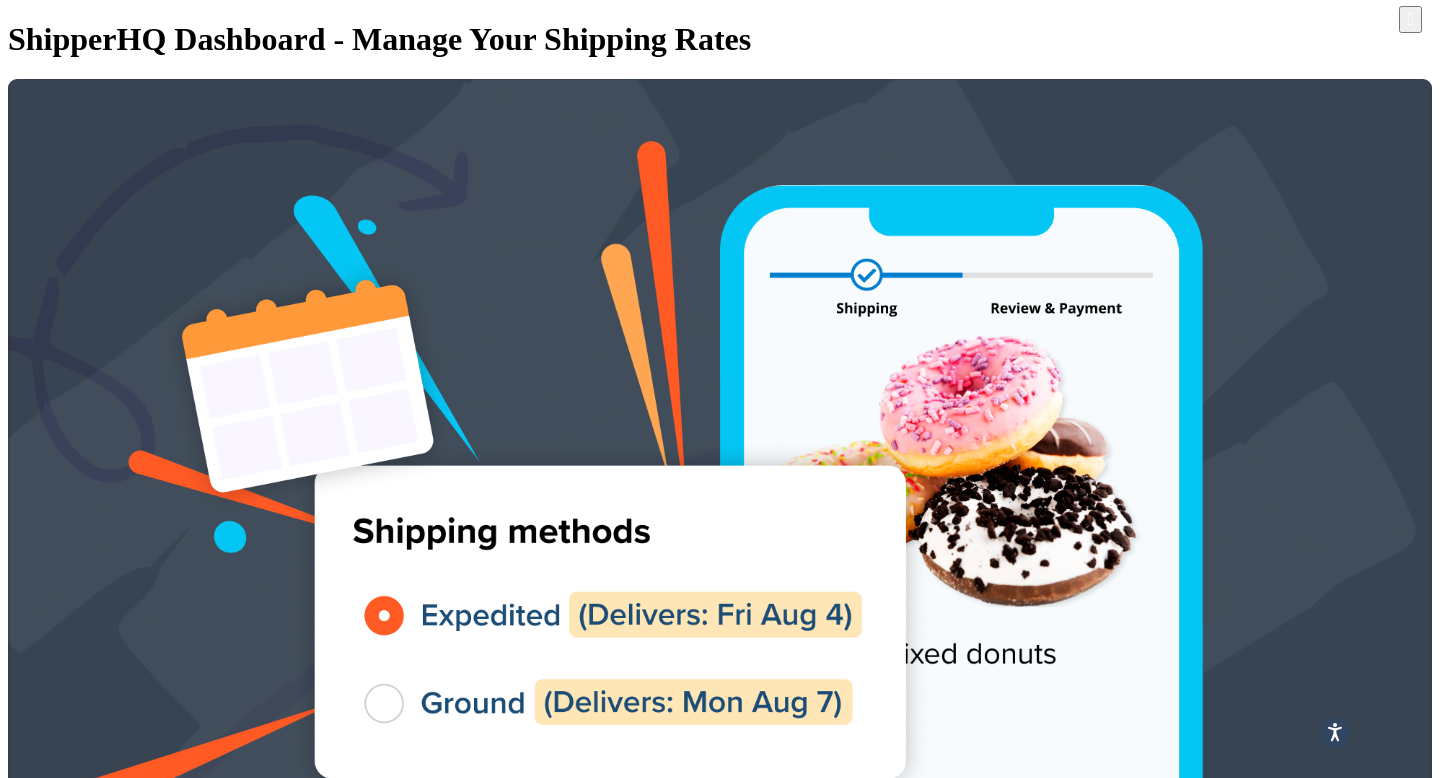 click on "RKqa LIVE.ruralking" at bounding box center (232, 3588) 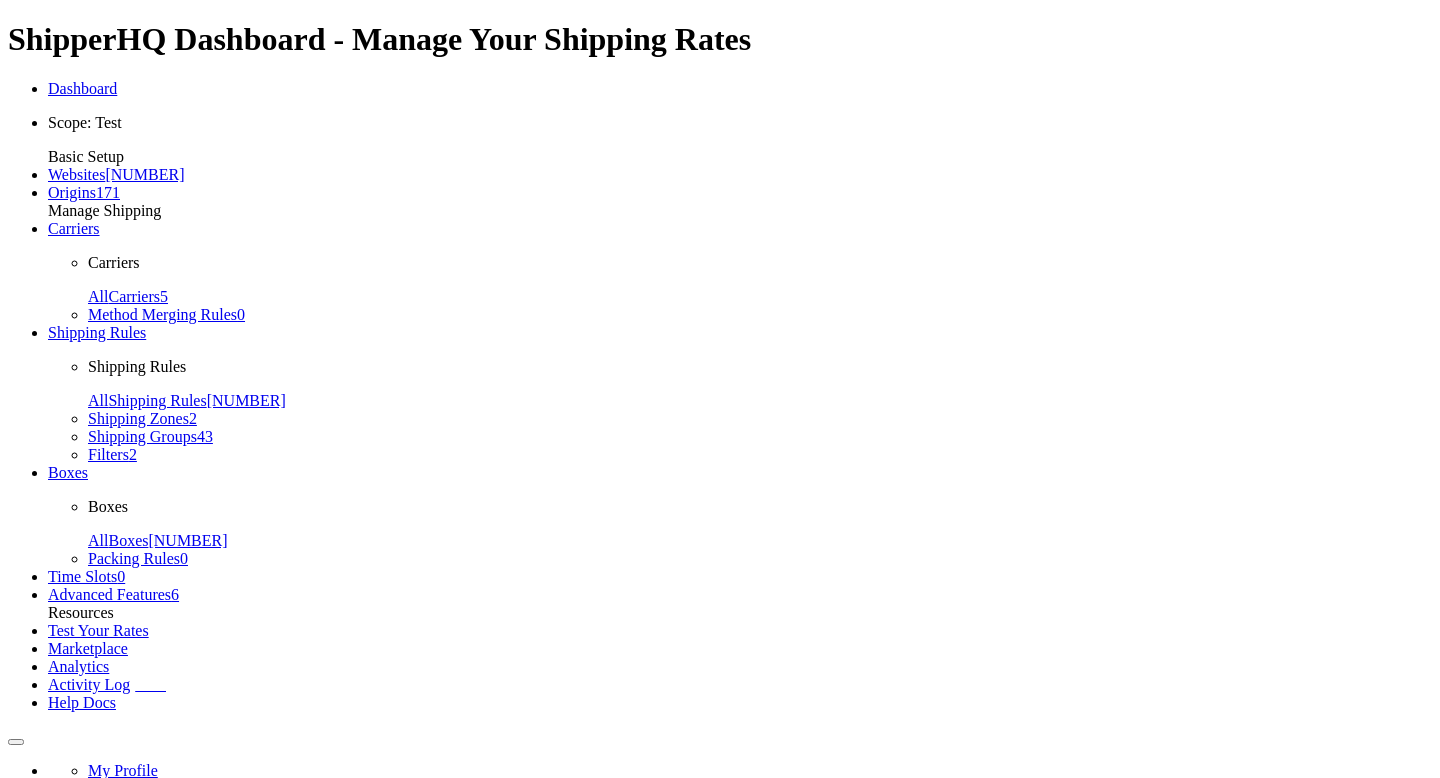 scroll, scrollTop: 0, scrollLeft: 0, axis: both 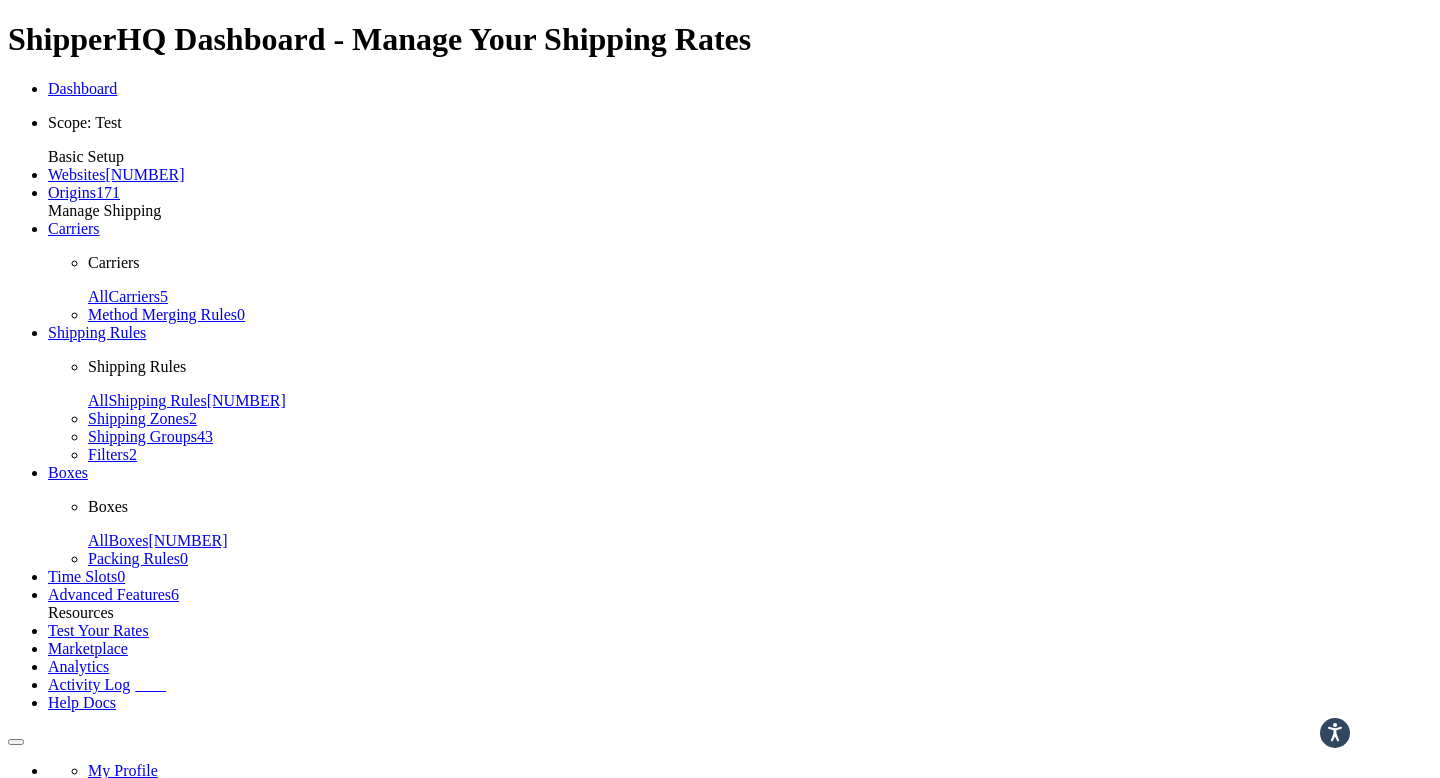 click on "Optional" at bounding box center [112, 1046] 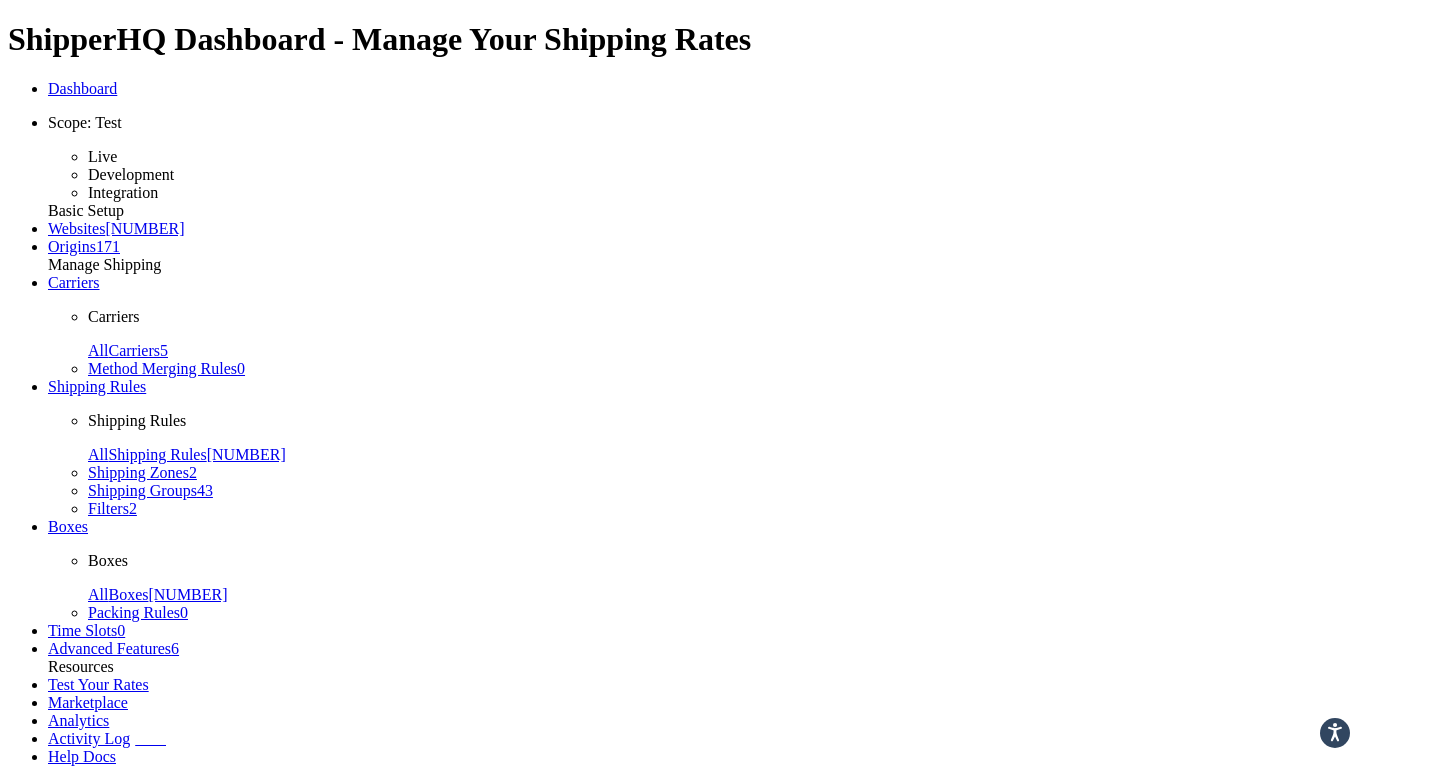 click on "Live" at bounding box center (760, 157) 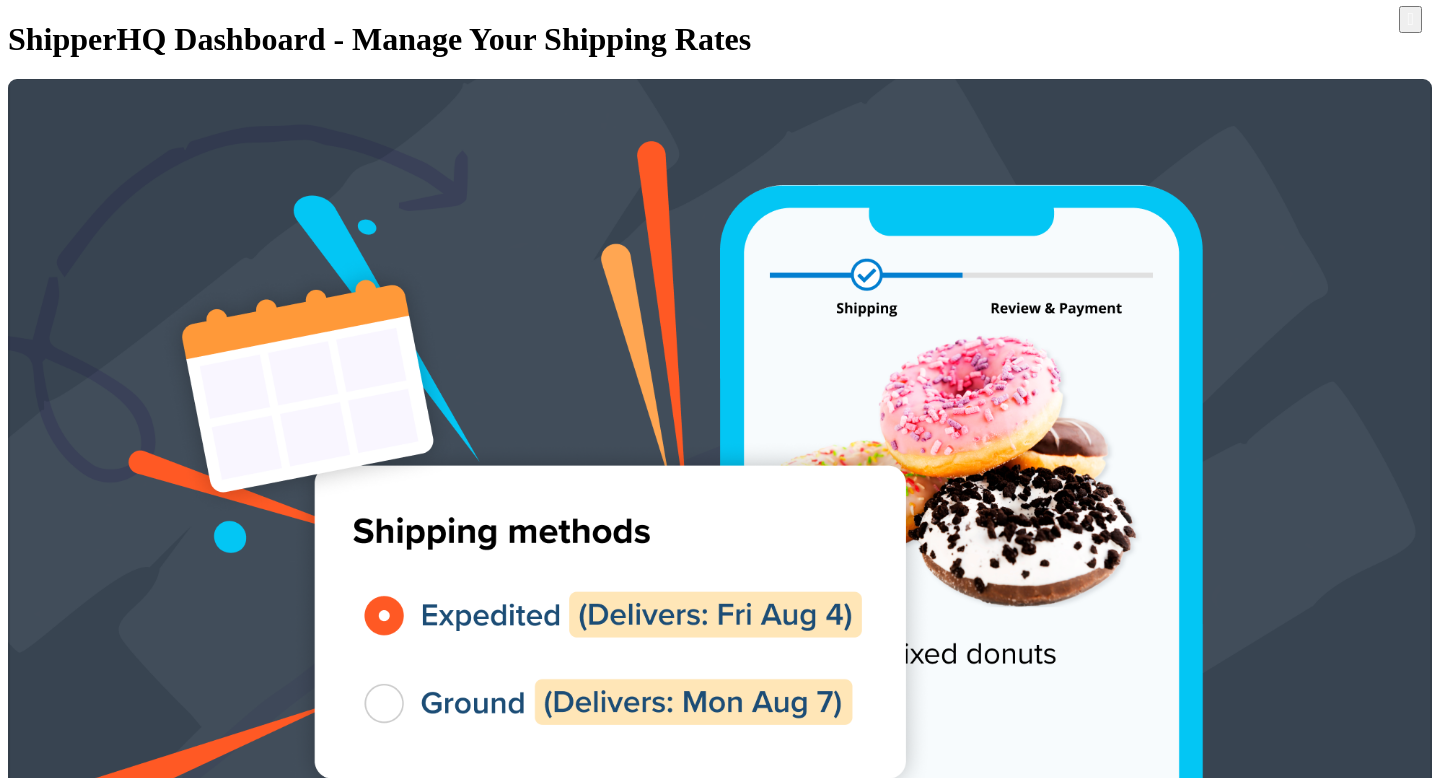 scroll, scrollTop: 0, scrollLeft: 0, axis: both 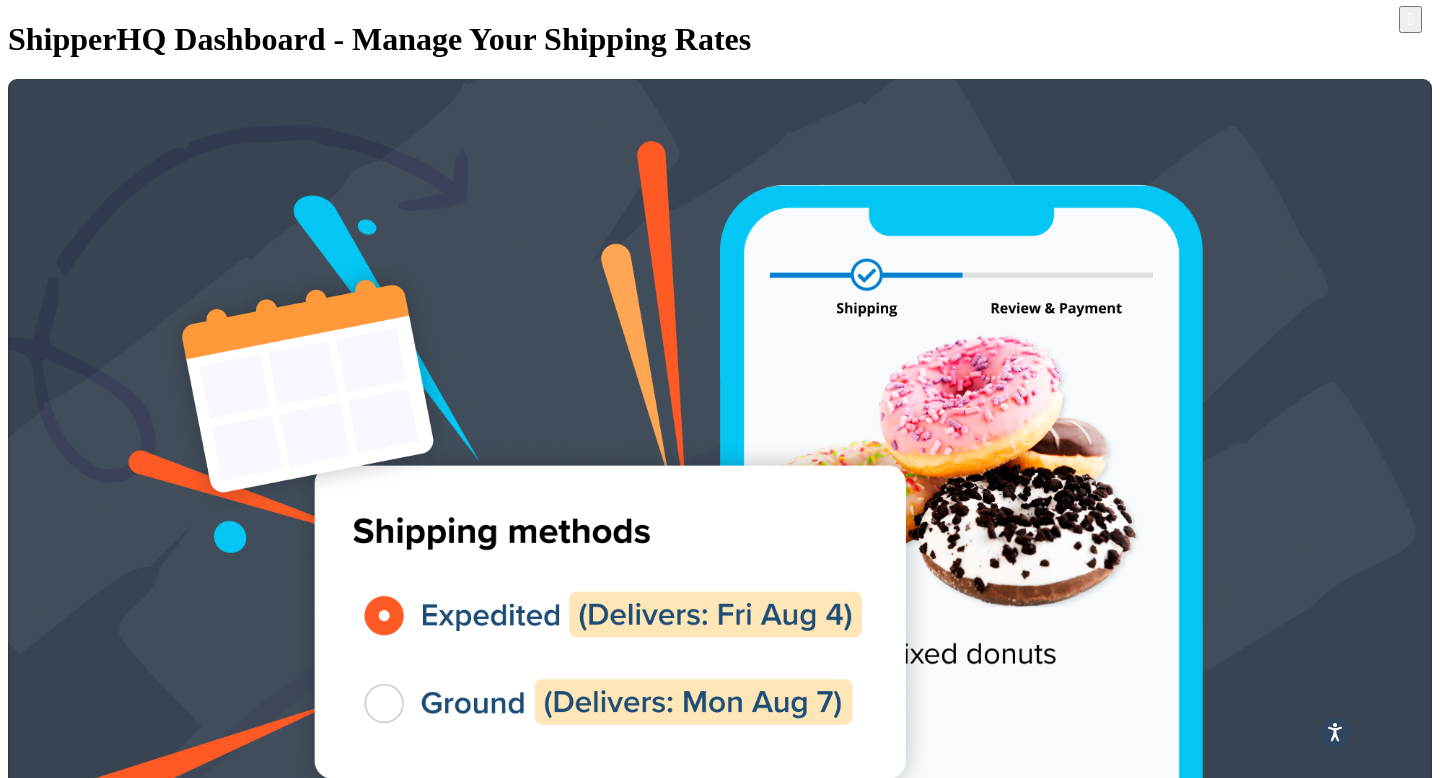 click on "Carriers" at bounding box center (114, 1252) 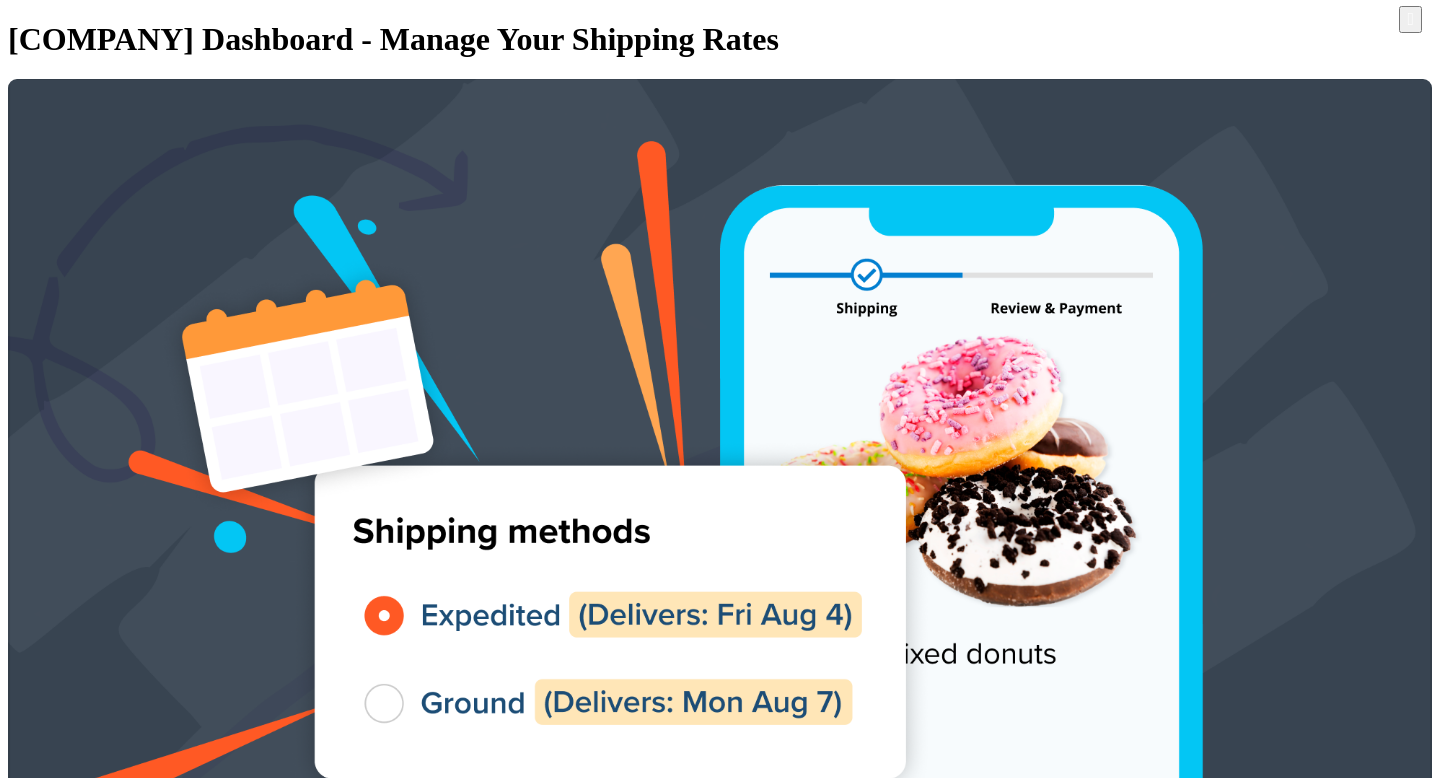 scroll, scrollTop: 0, scrollLeft: 0, axis: both 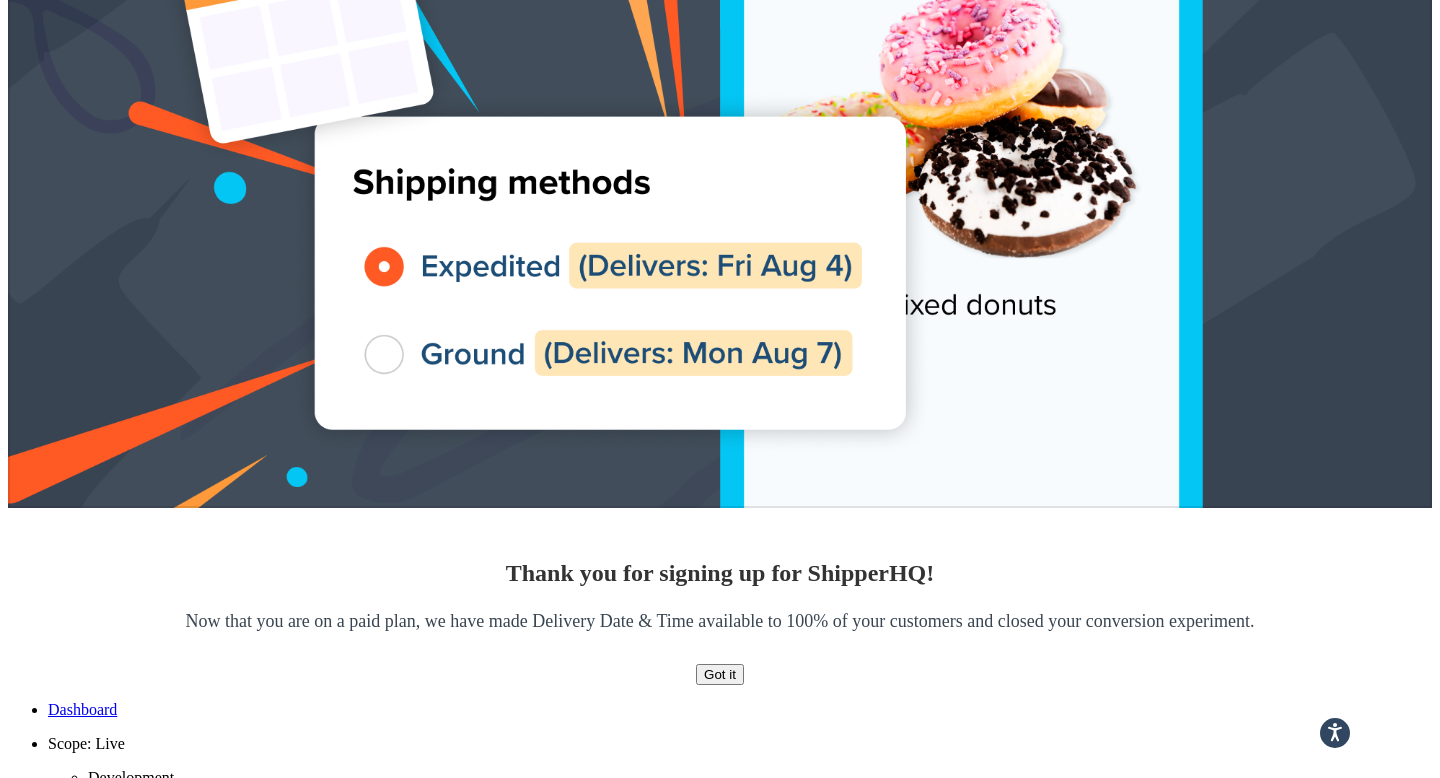 click at bounding box center [1380, 3916] 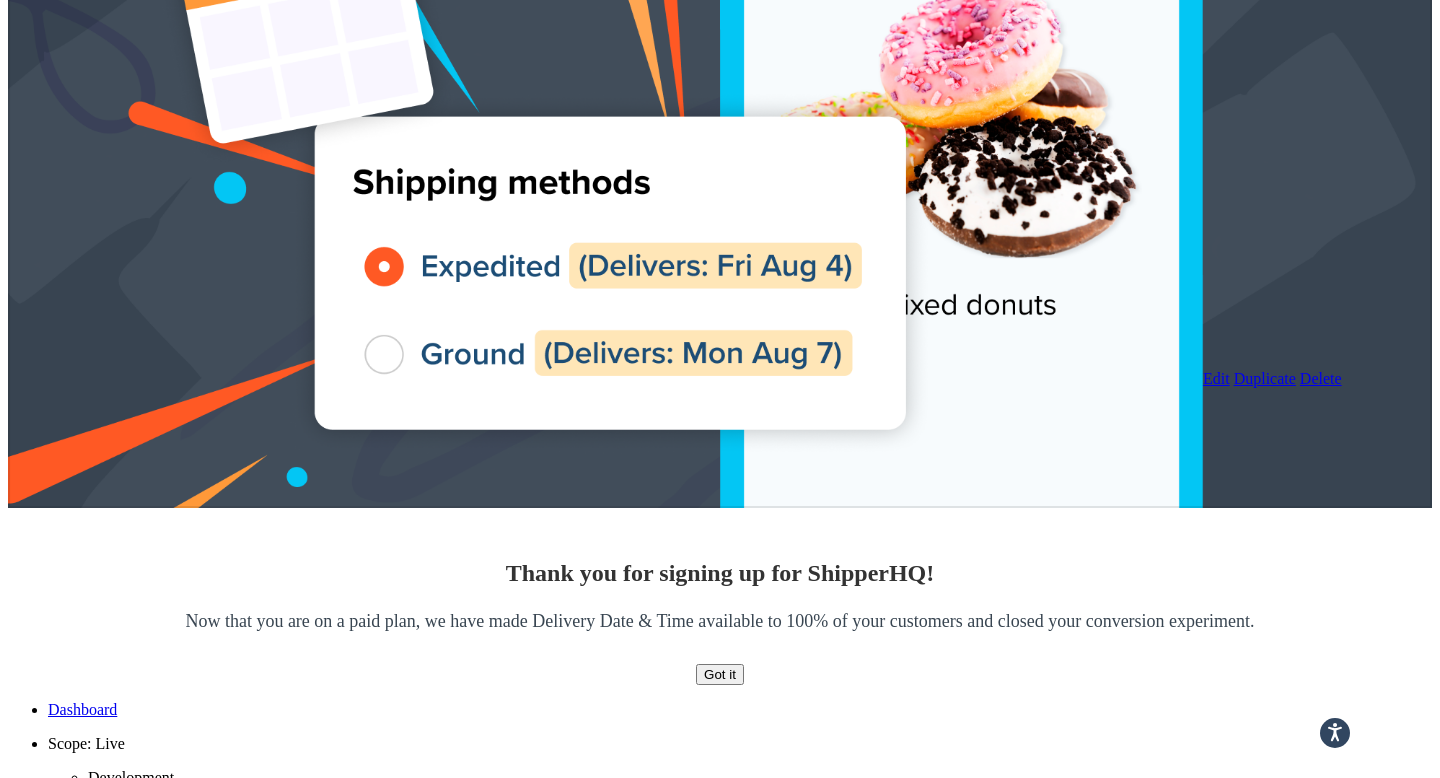 click at bounding box center (1380, 3934) 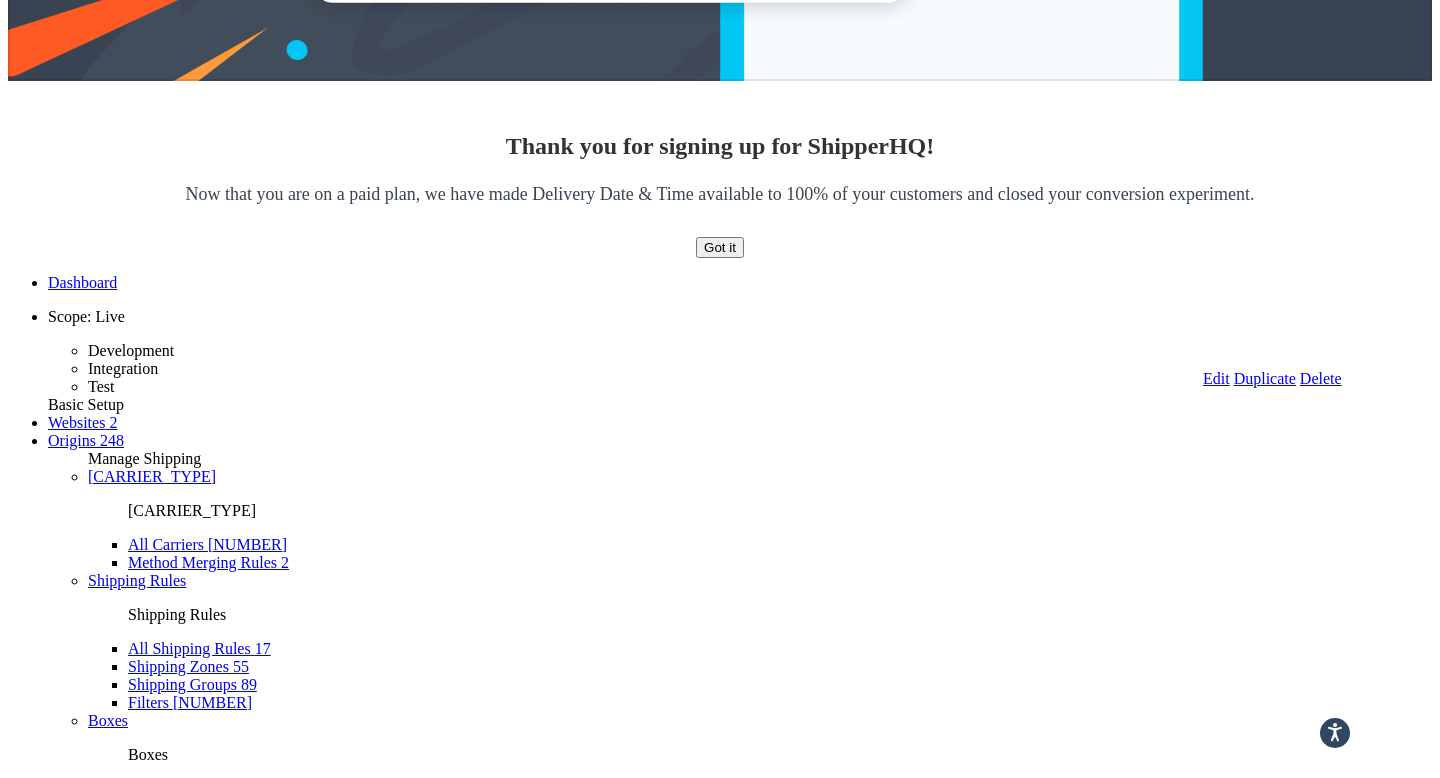 scroll, scrollTop: 783, scrollLeft: 0, axis: vertical 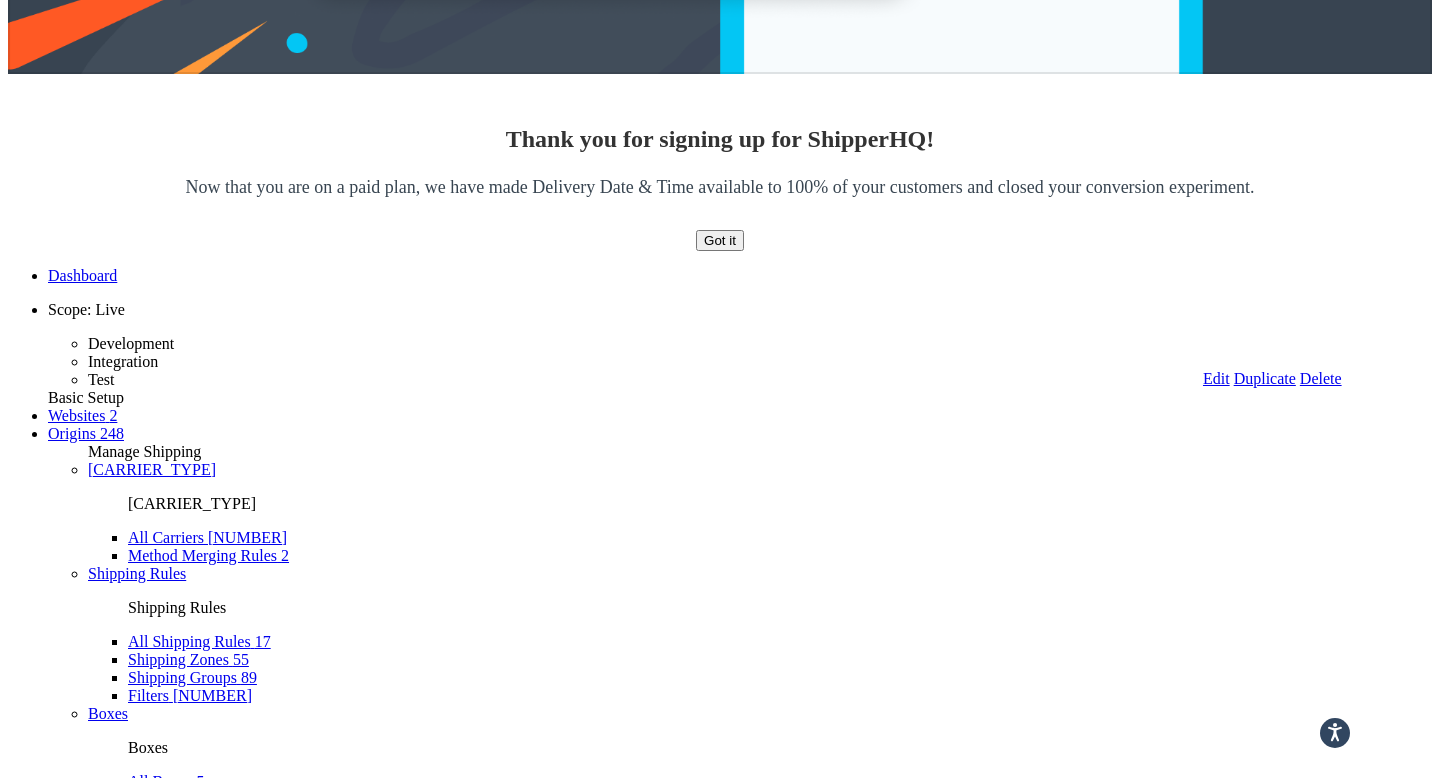 click at bounding box center [1380, 3684] 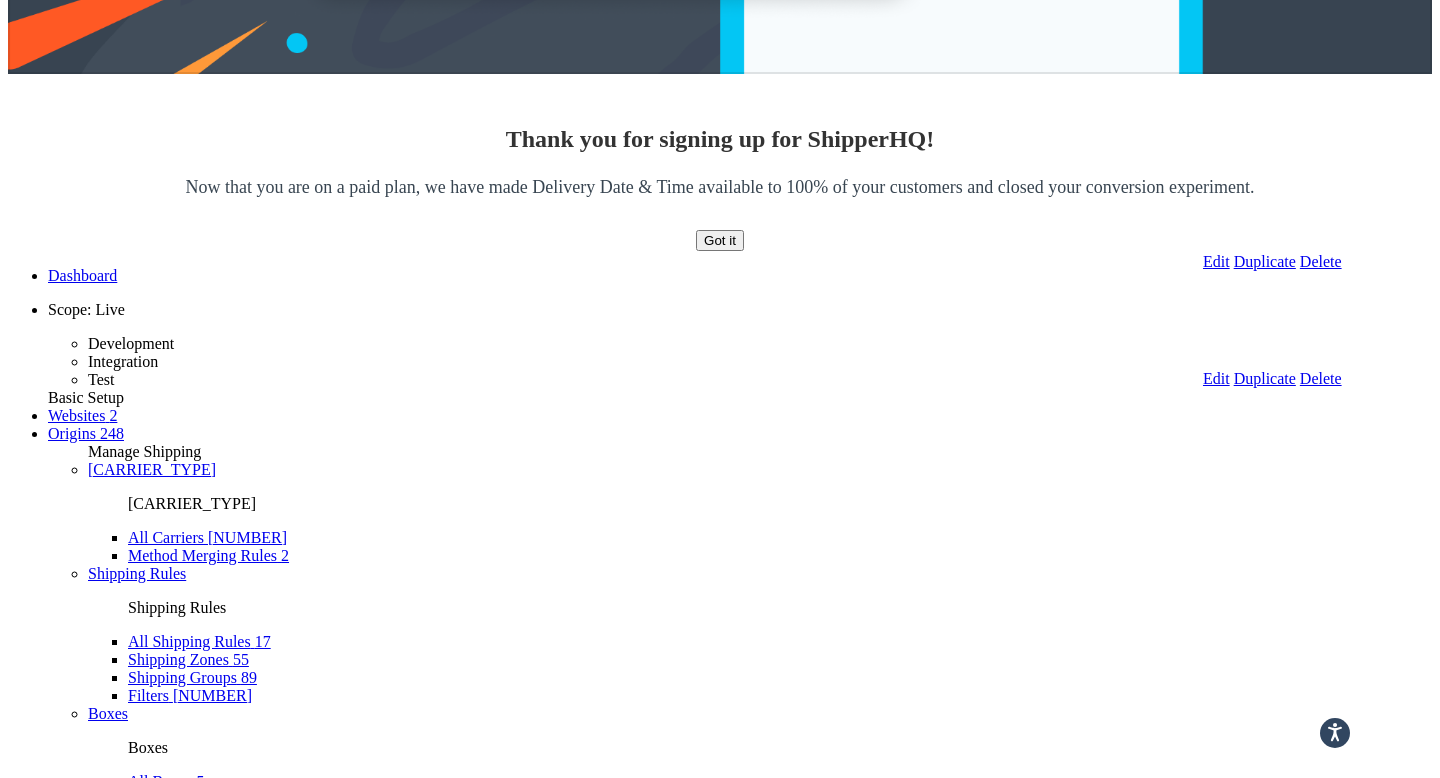 click on "Delete" at bounding box center (1321, 261) 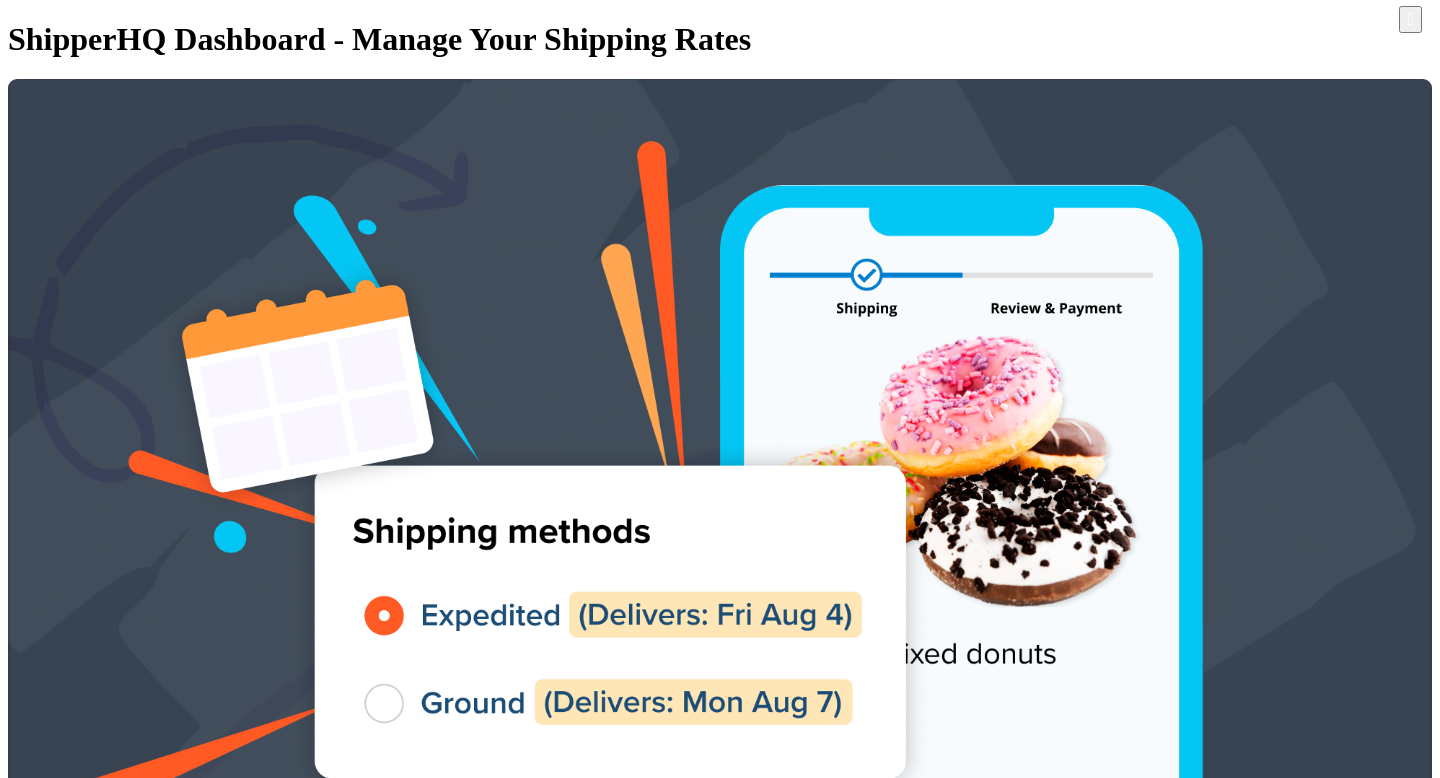 scroll, scrollTop: 0, scrollLeft: 0, axis: both 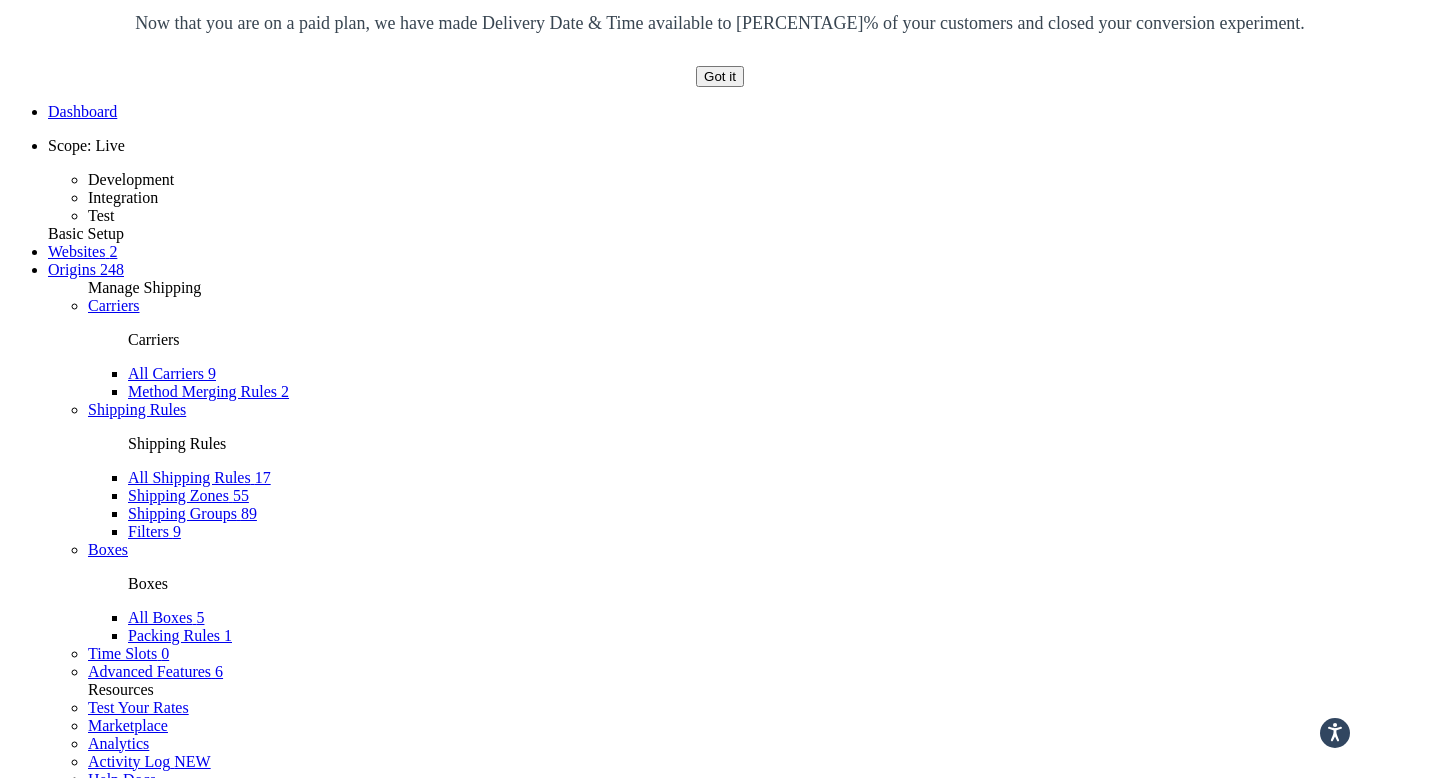 click on "Rural King
HCL Rural King" at bounding box center [742, 3196] 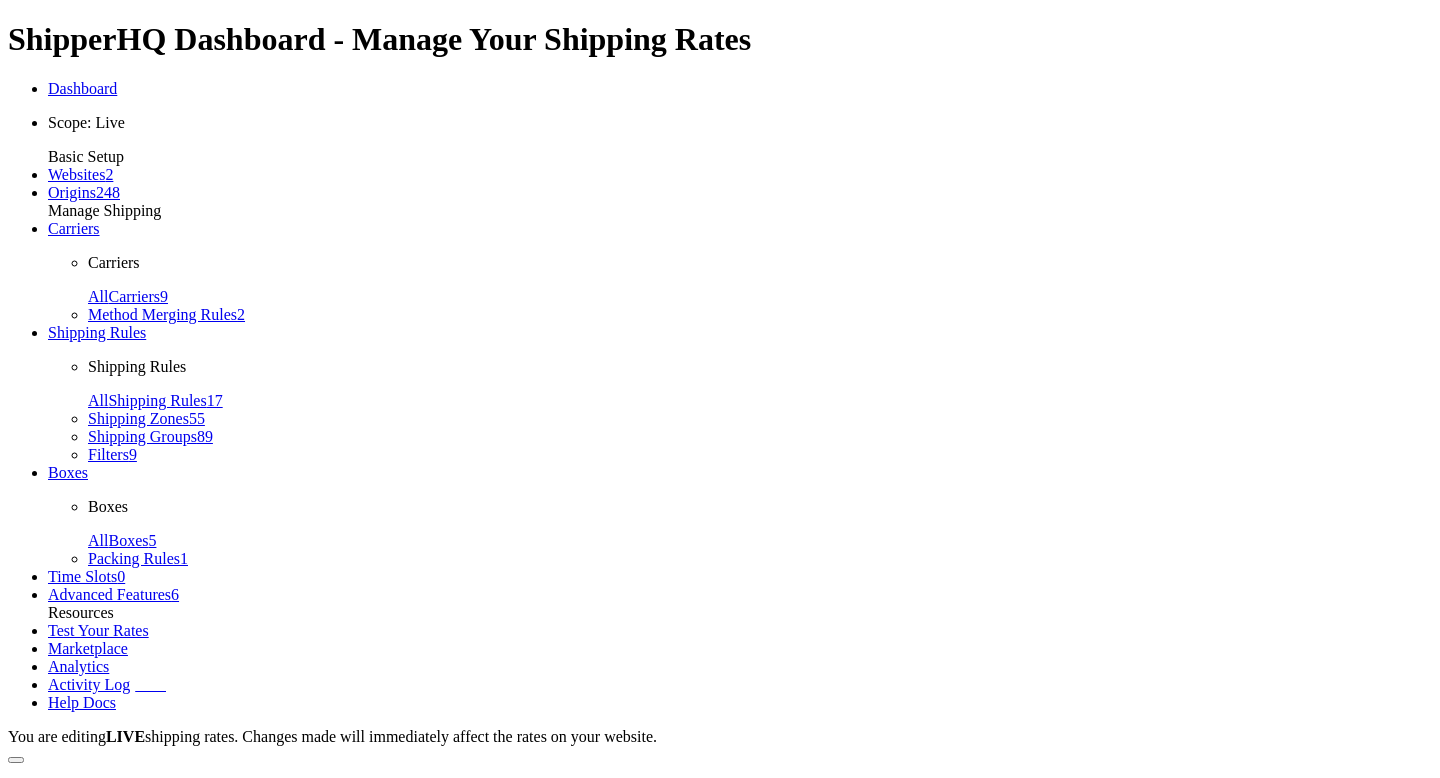 scroll, scrollTop: 0, scrollLeft: 0, axis: both 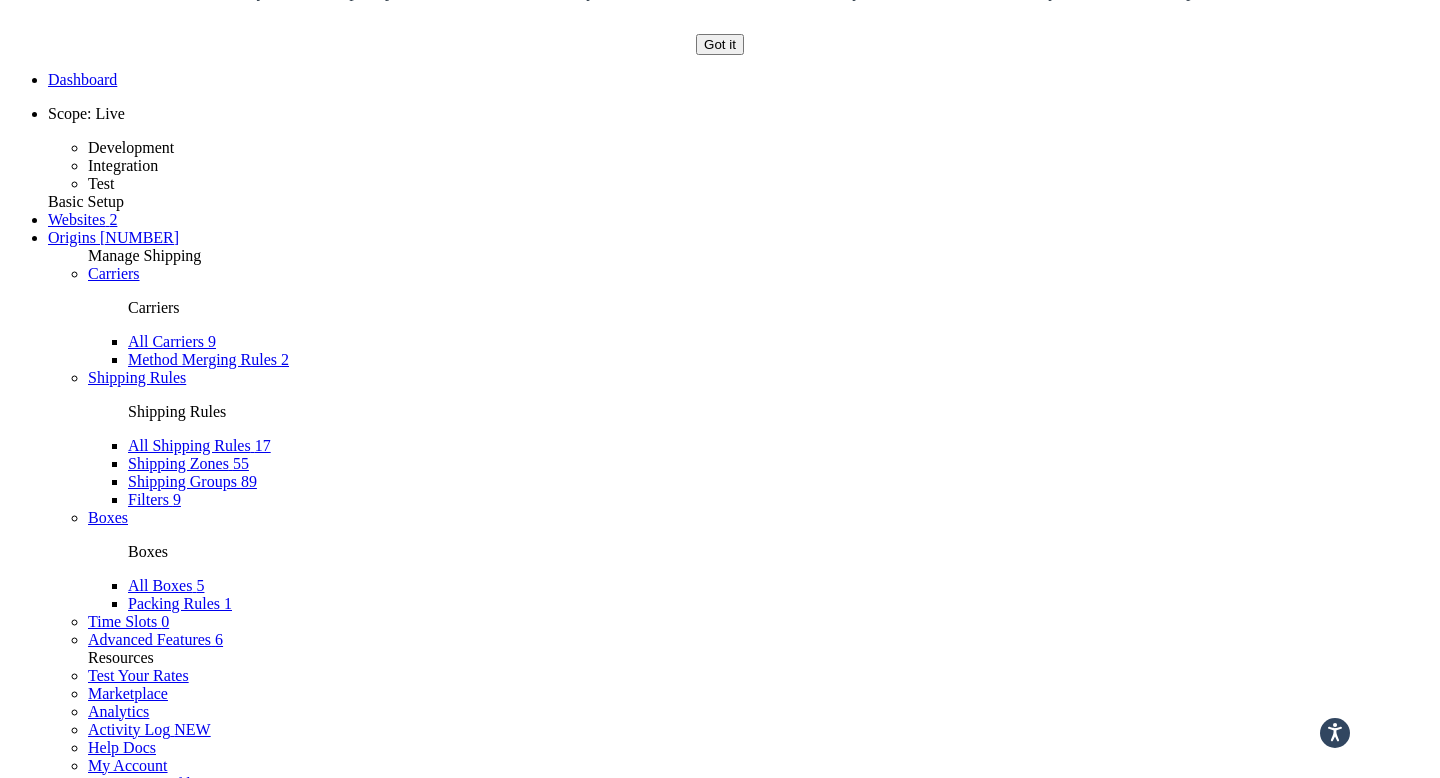 click on "[COMPANY_NAME]
[COMPANY_NAME]" at bounding box center (742, 3164) 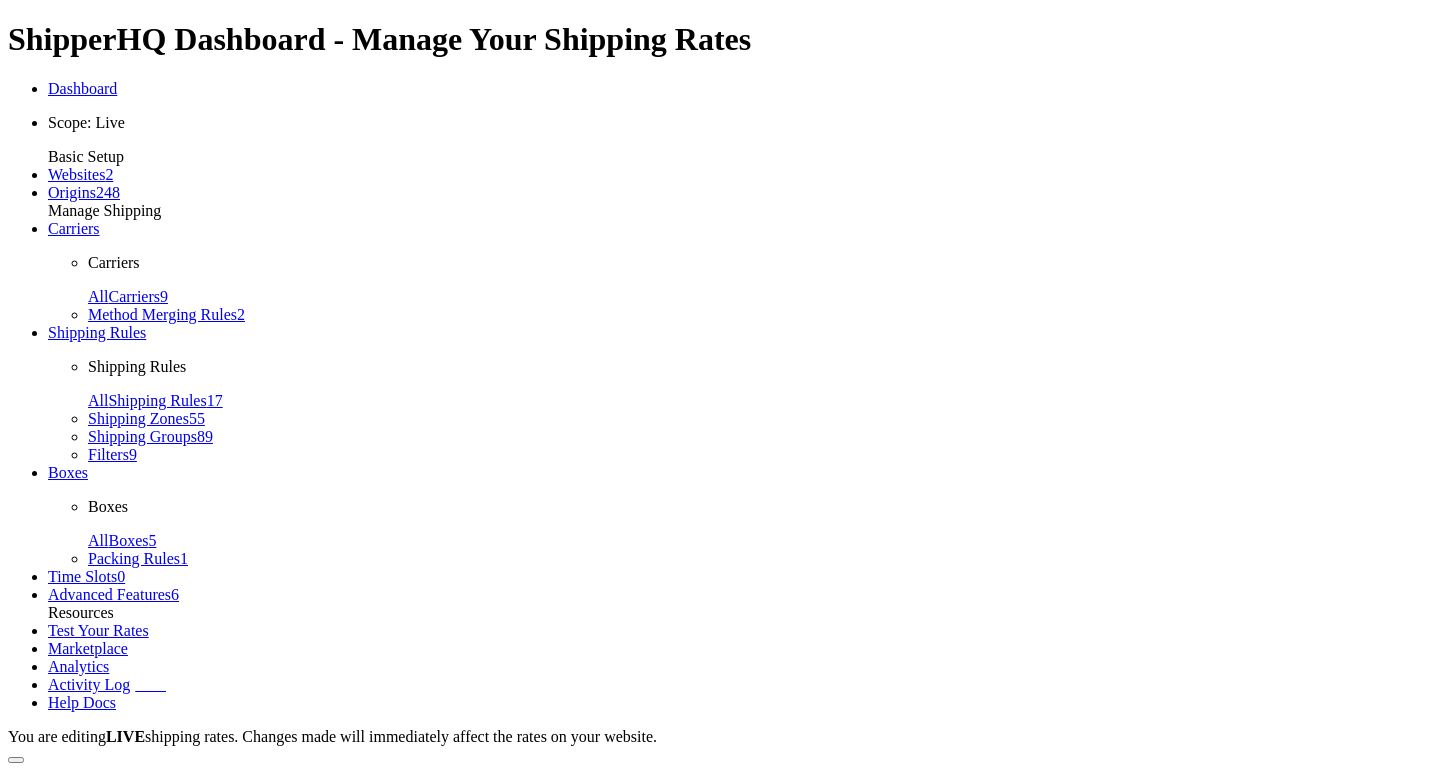 scroll, scrollTop: 0, scrollLeft: 0, axis: both 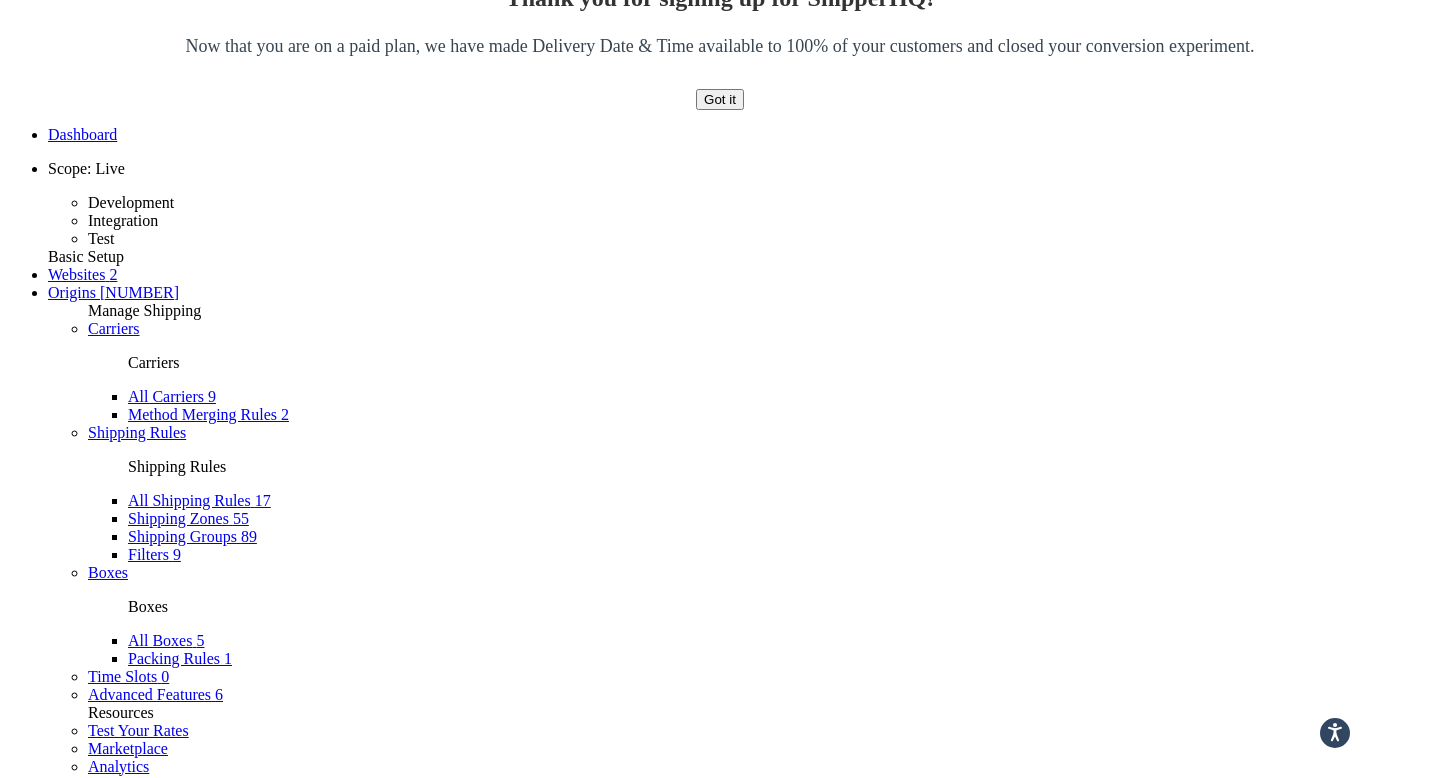 click at bounding box center [1424, 1228] 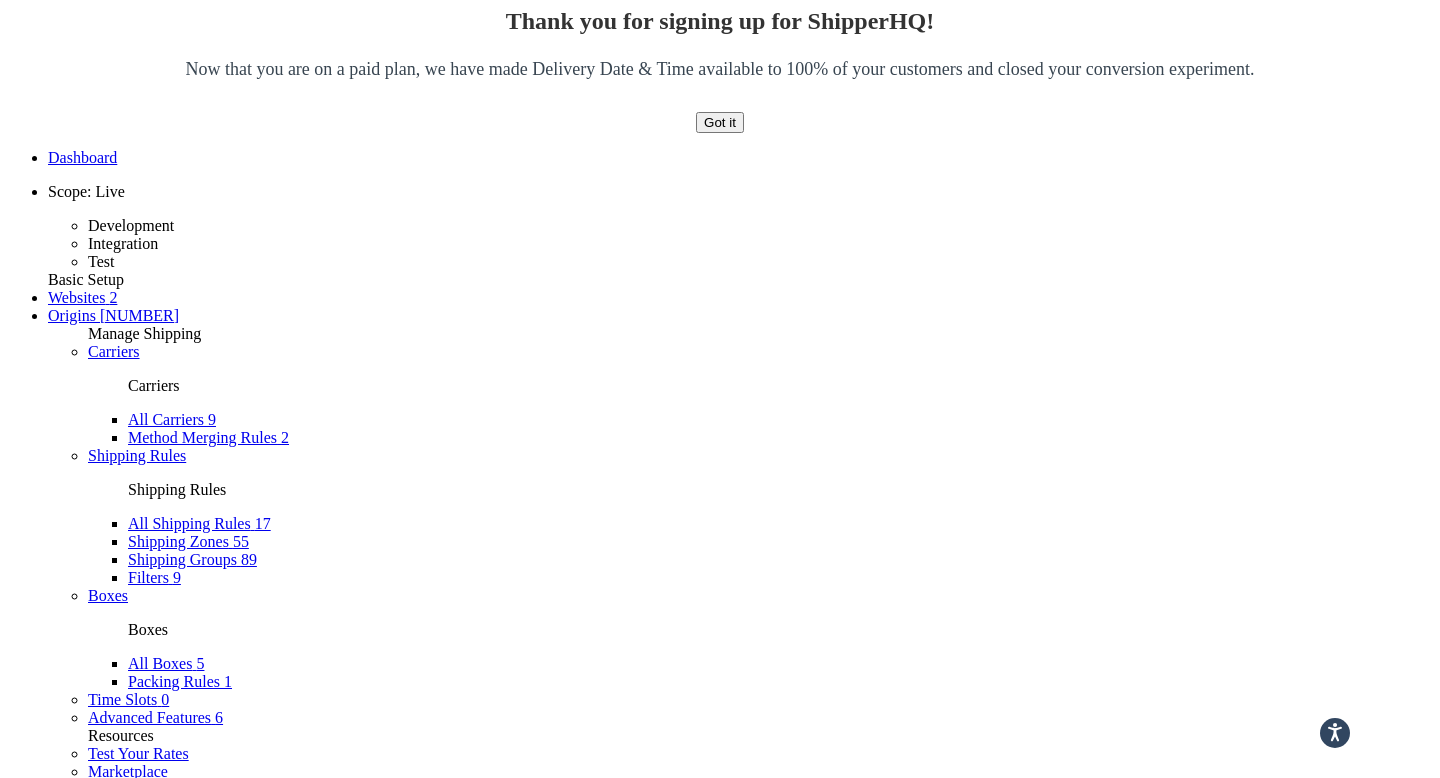 scroll, scrollTop: 906, scrollLeft: 0, axis: vertical 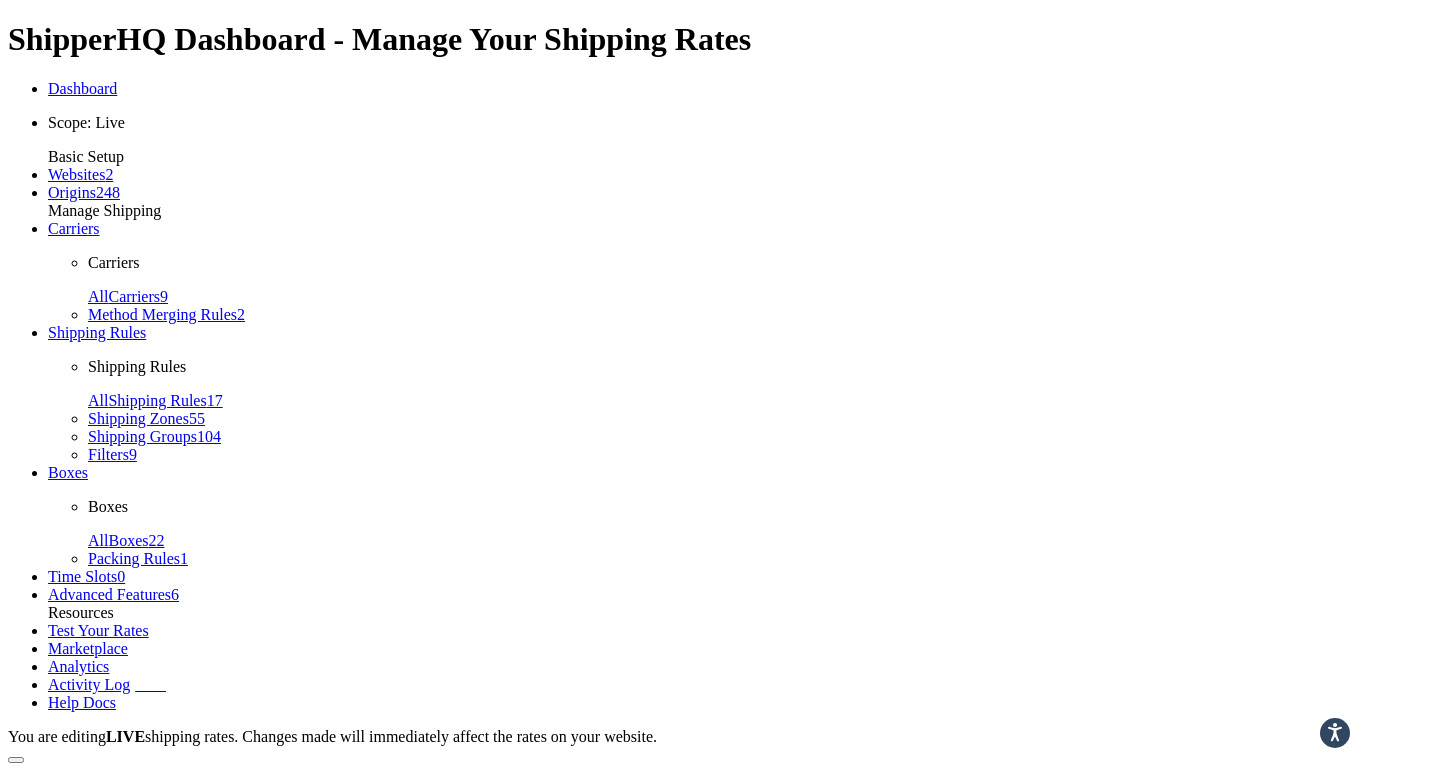 click on "Carriers" at bounding box center (74, 228) 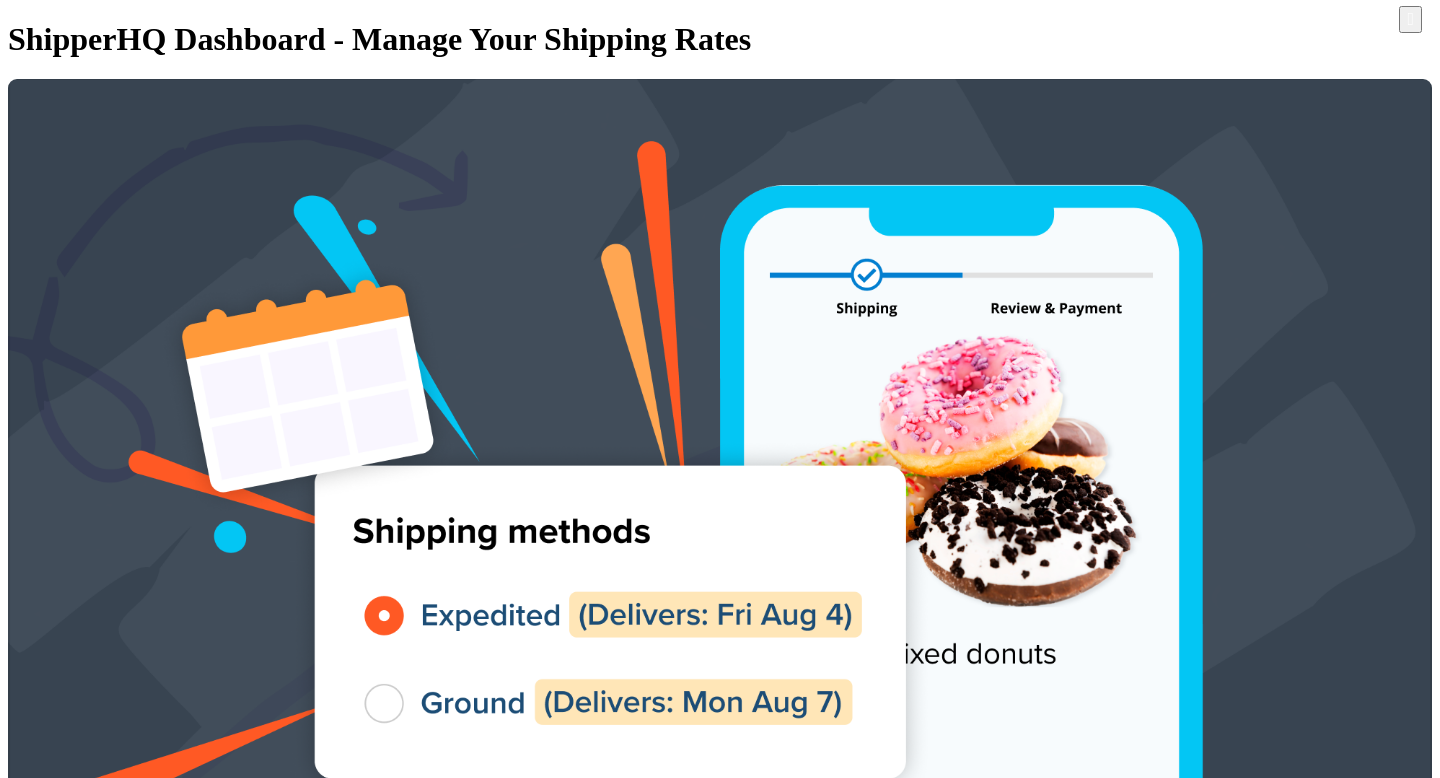 scroll, scrollTop: 0, scrollLeft: 0, axis: both 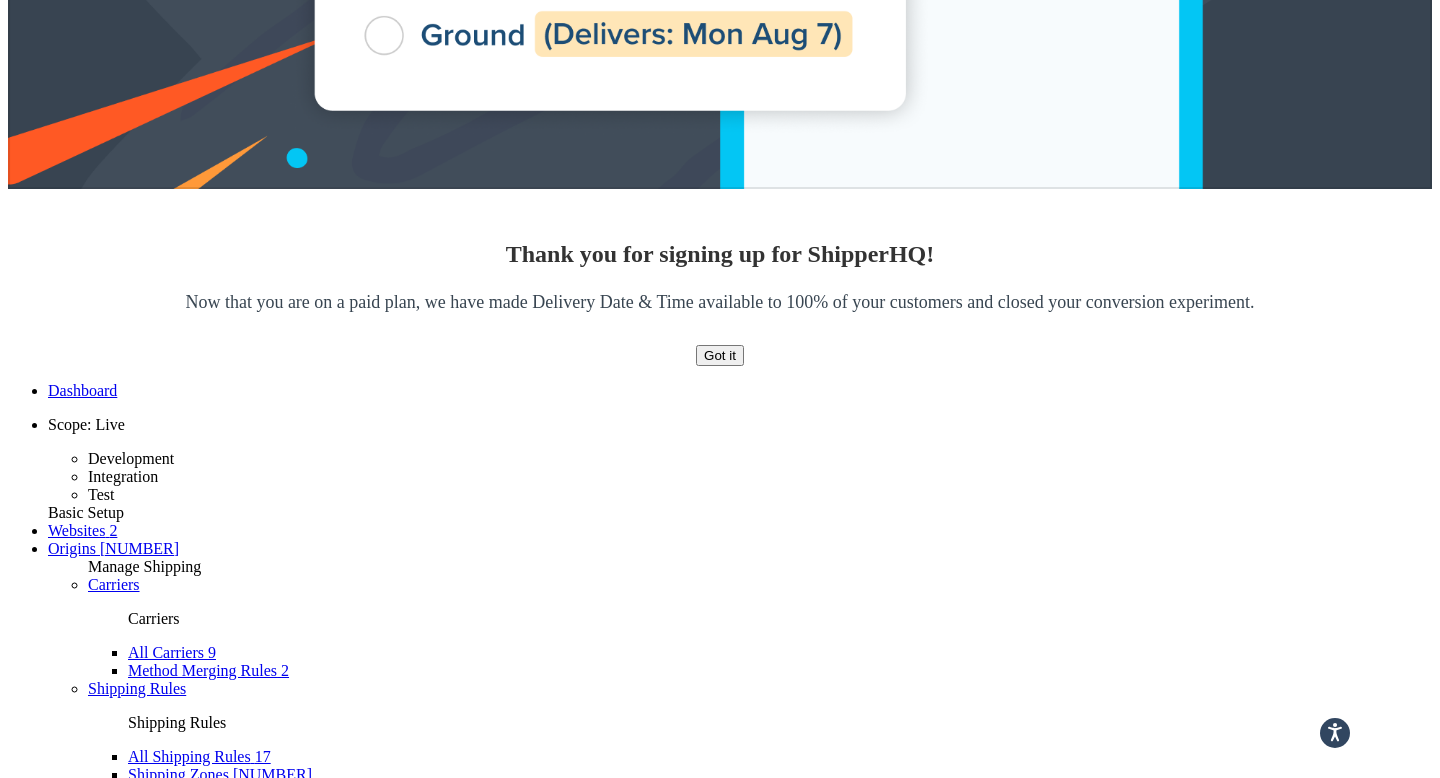 click at bounding box center (85, 3519) 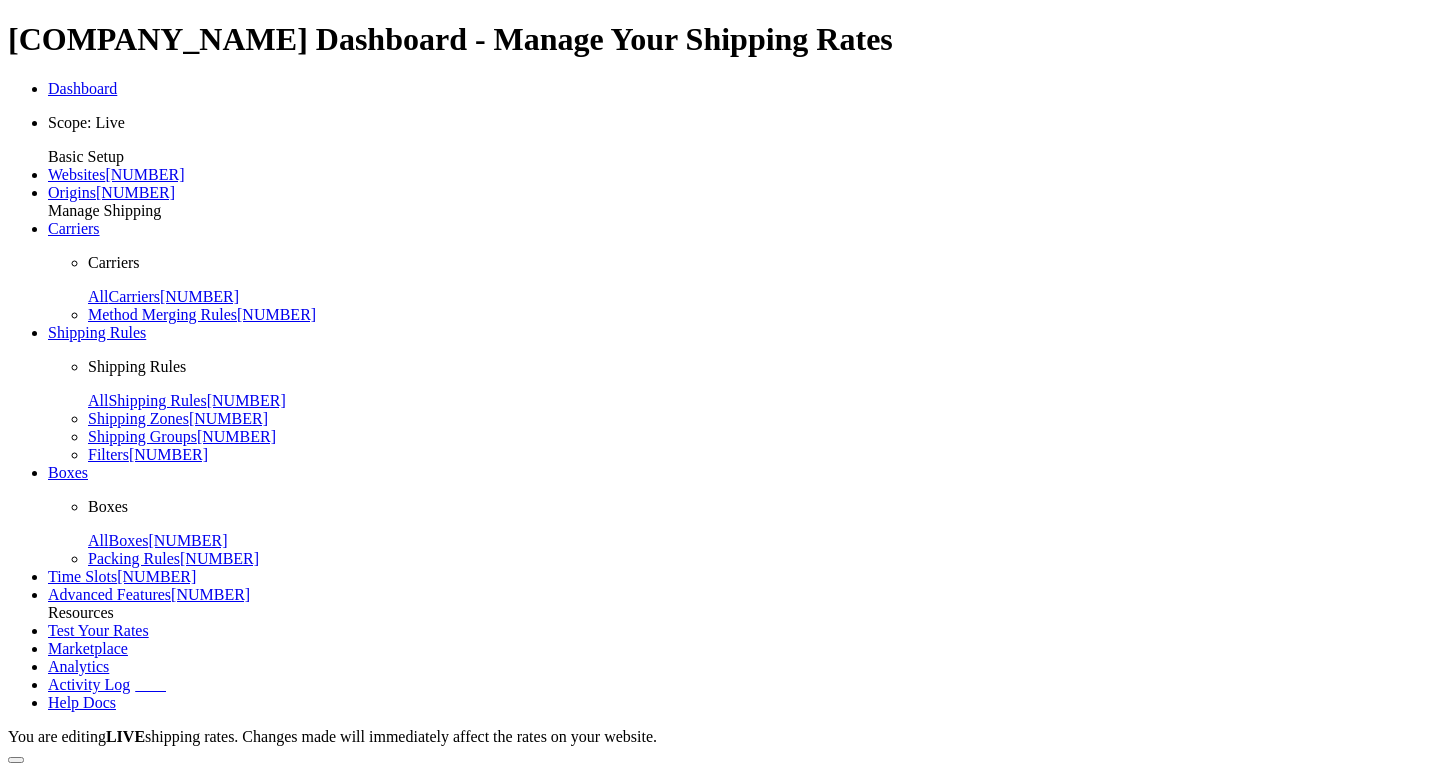 scroll, scrollTop: 94, scrollLeft: 0, axis: vertical 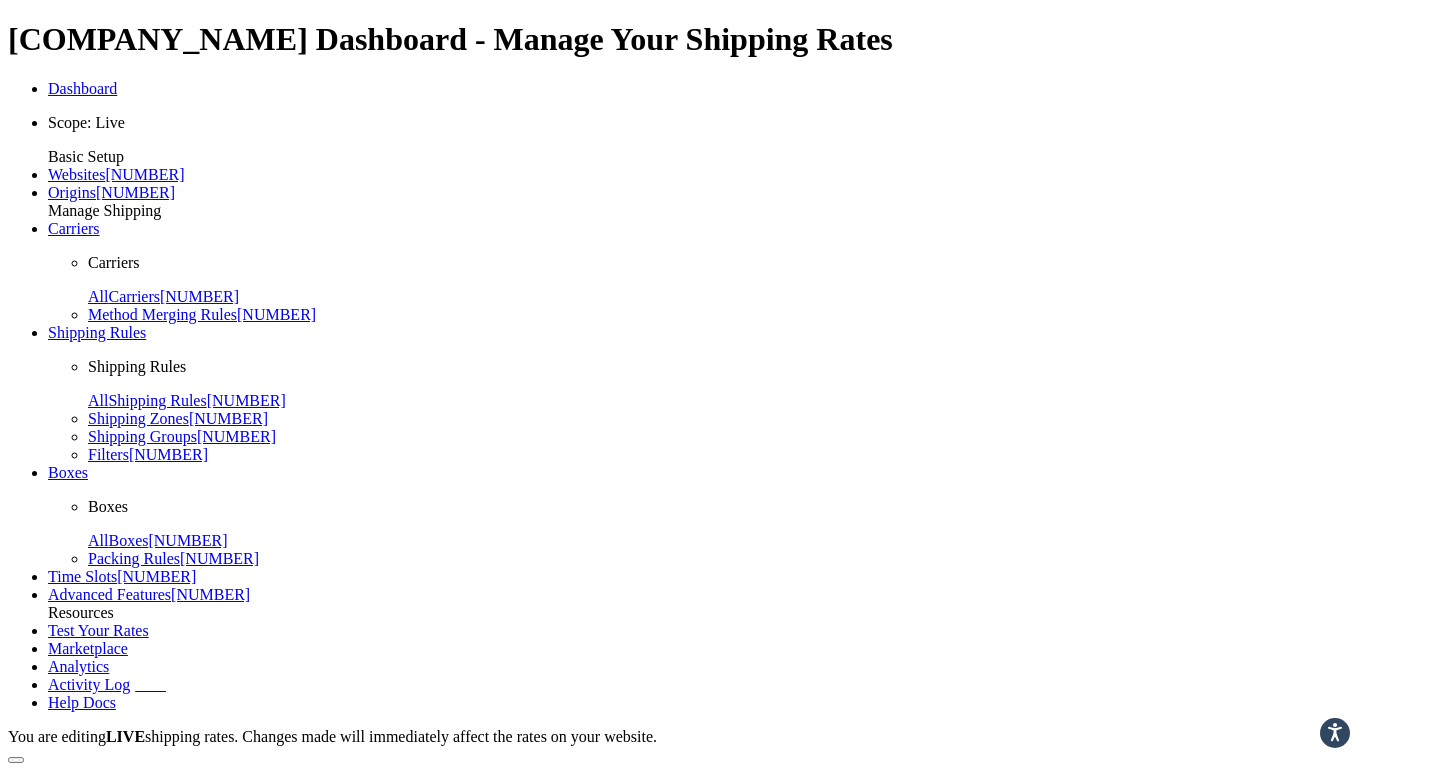 click on "Method Merging Rules" at bounding box center [162, 314] 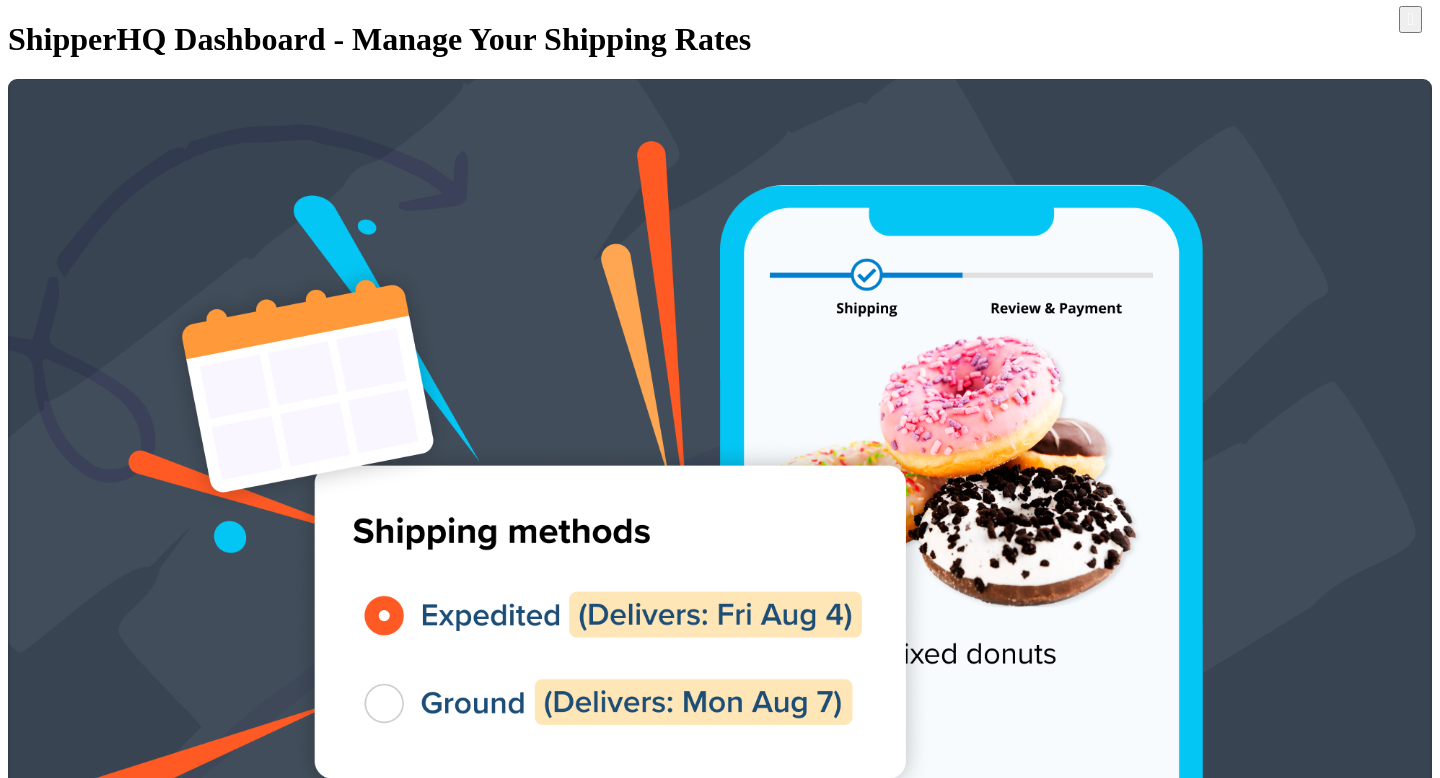 scroll, scrollTop: 0, scrollLeft: 0, axis: both 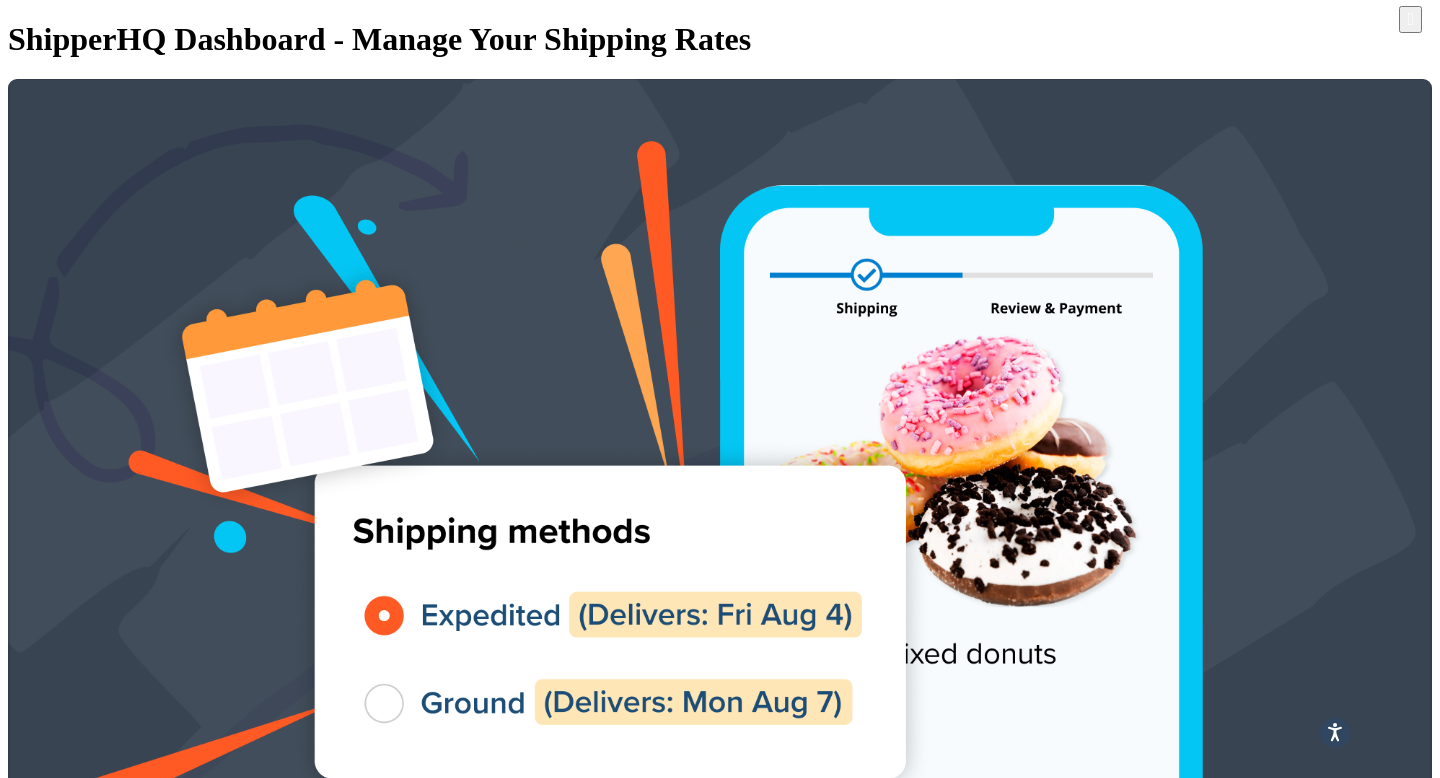 click on "Shipping Rules" at bounding box center [137, 1356] 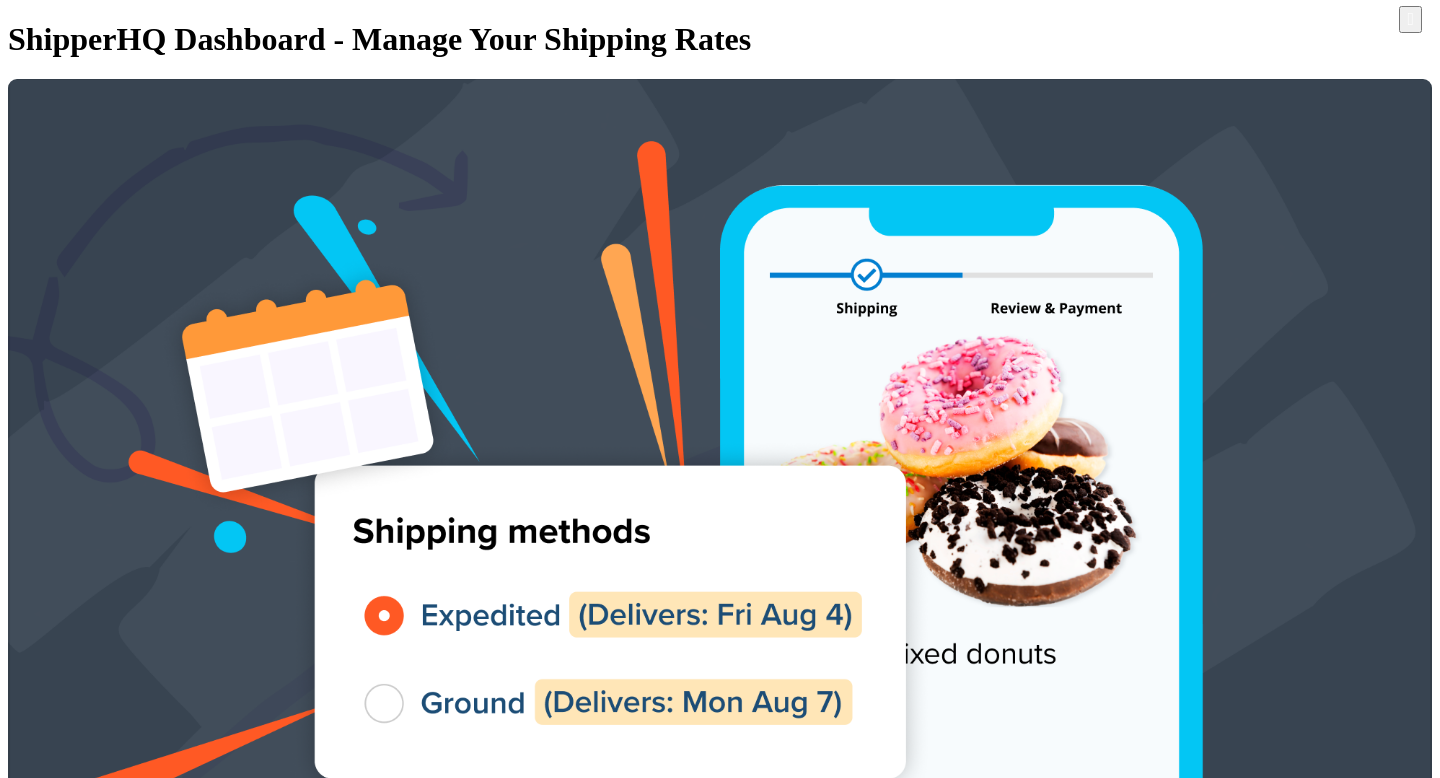 scroll, scrollTop: 0, scrollLeft: 0, axis: both 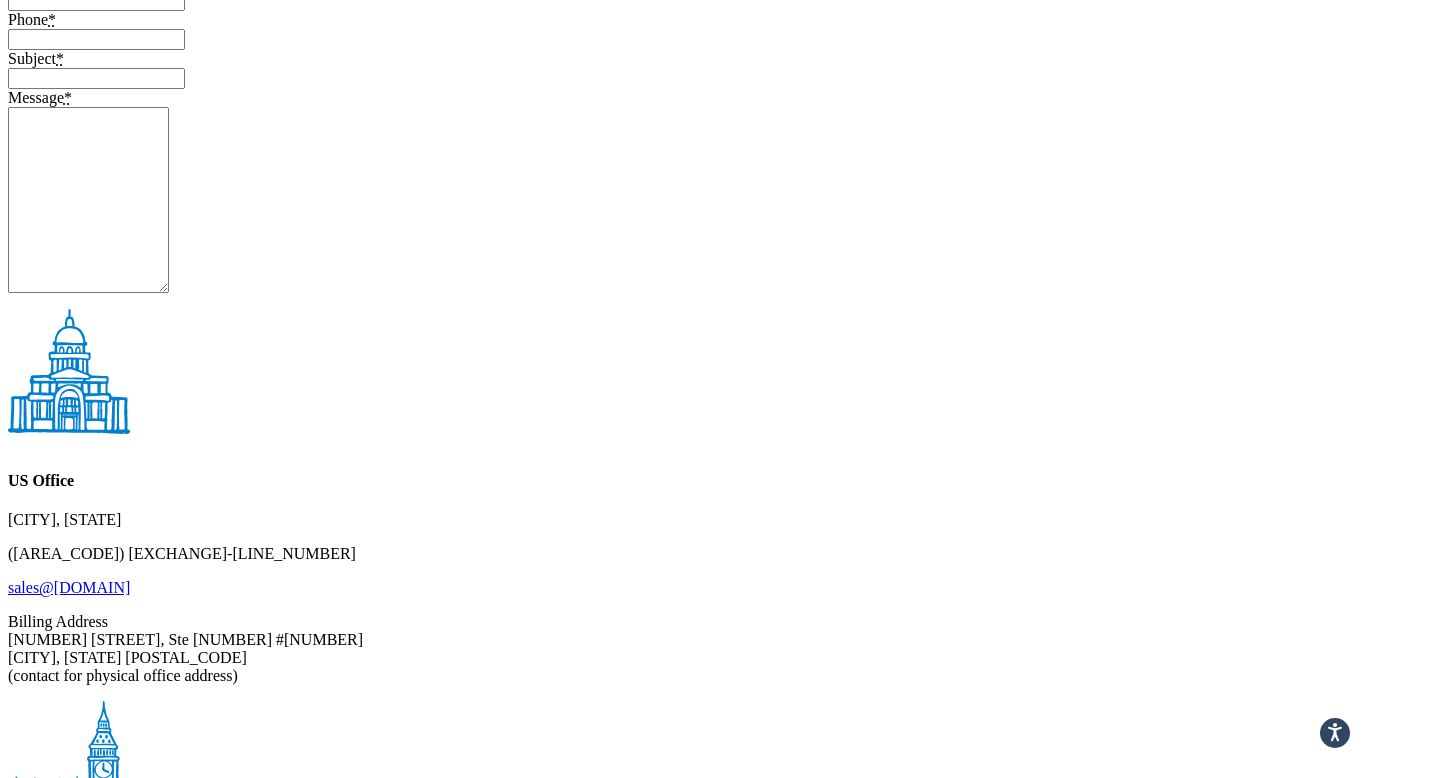 click on "2" at bounding box center [76, 3738] 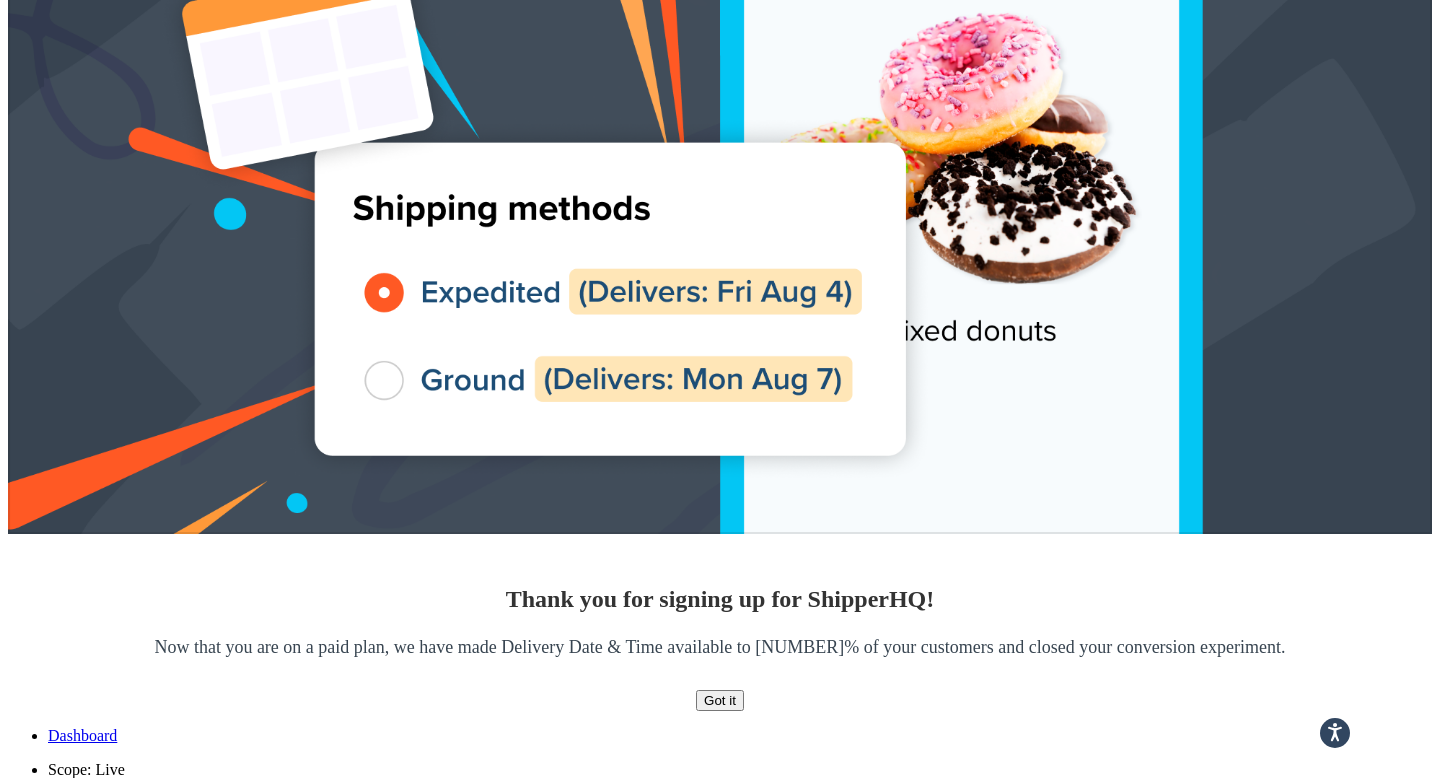 scroll, scrollTop: 0, scrollLeft: 0, axis: both 